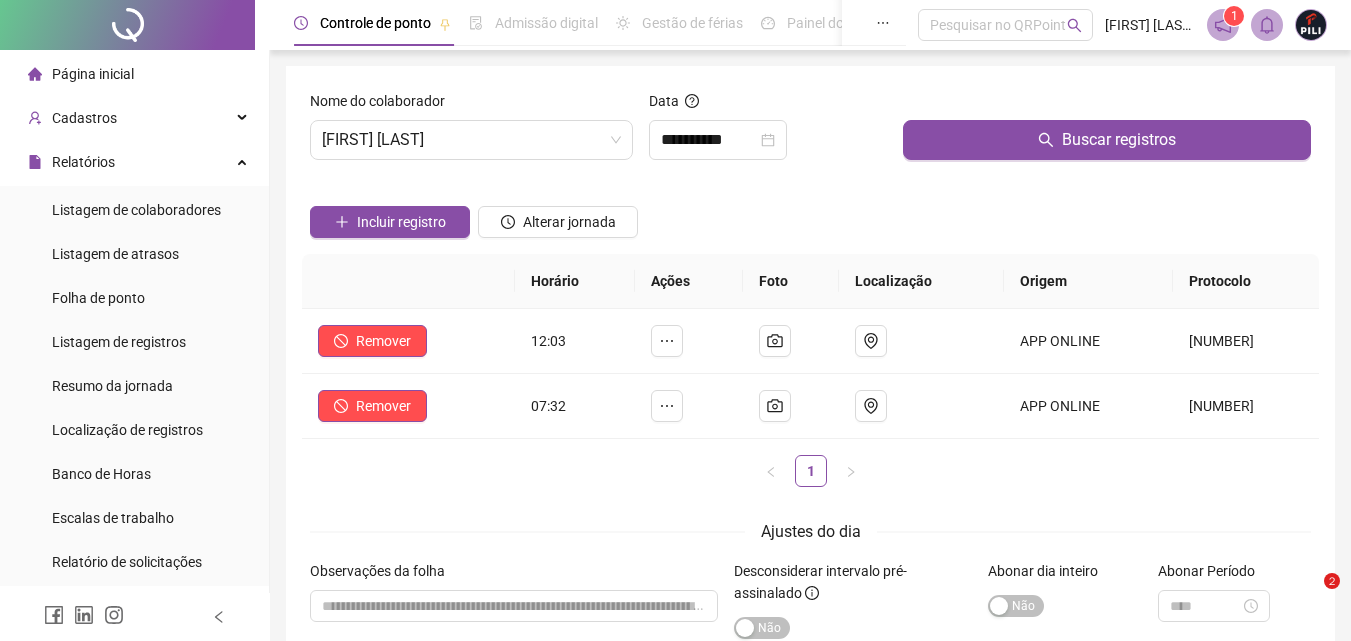 scroll, scrollTop: 0, scrollLeft: 0, axis: both 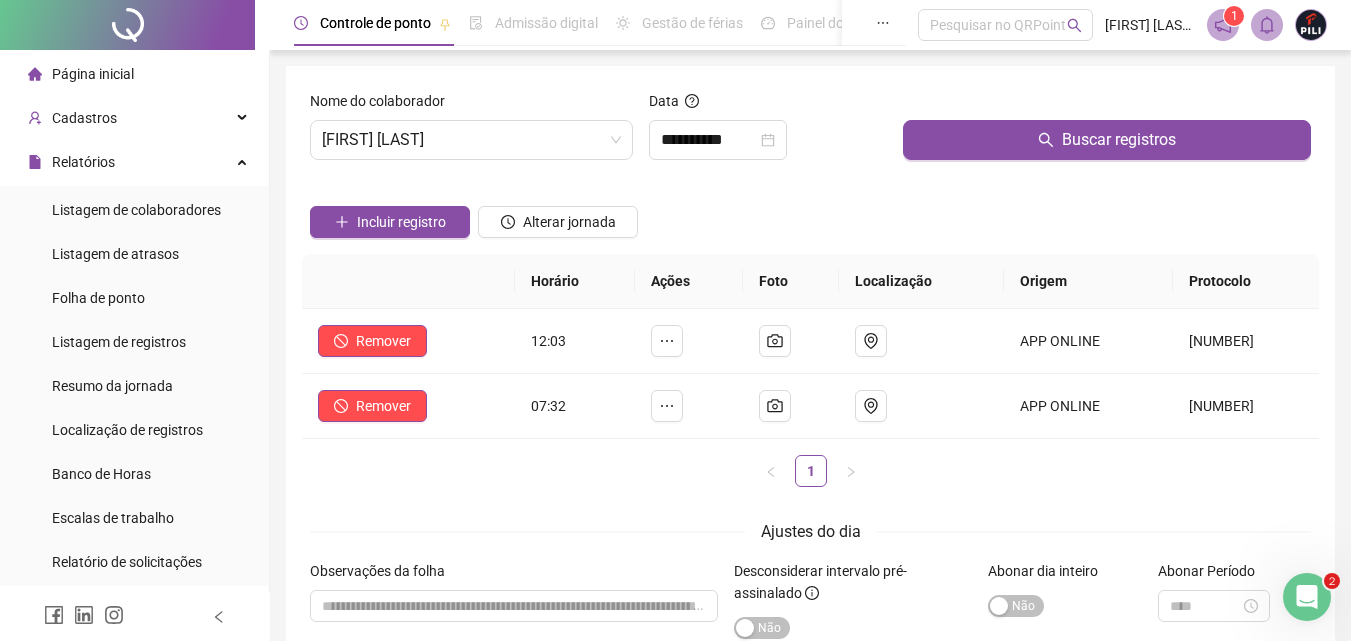 click on "Página inicial" at bounding box center (93, 74) 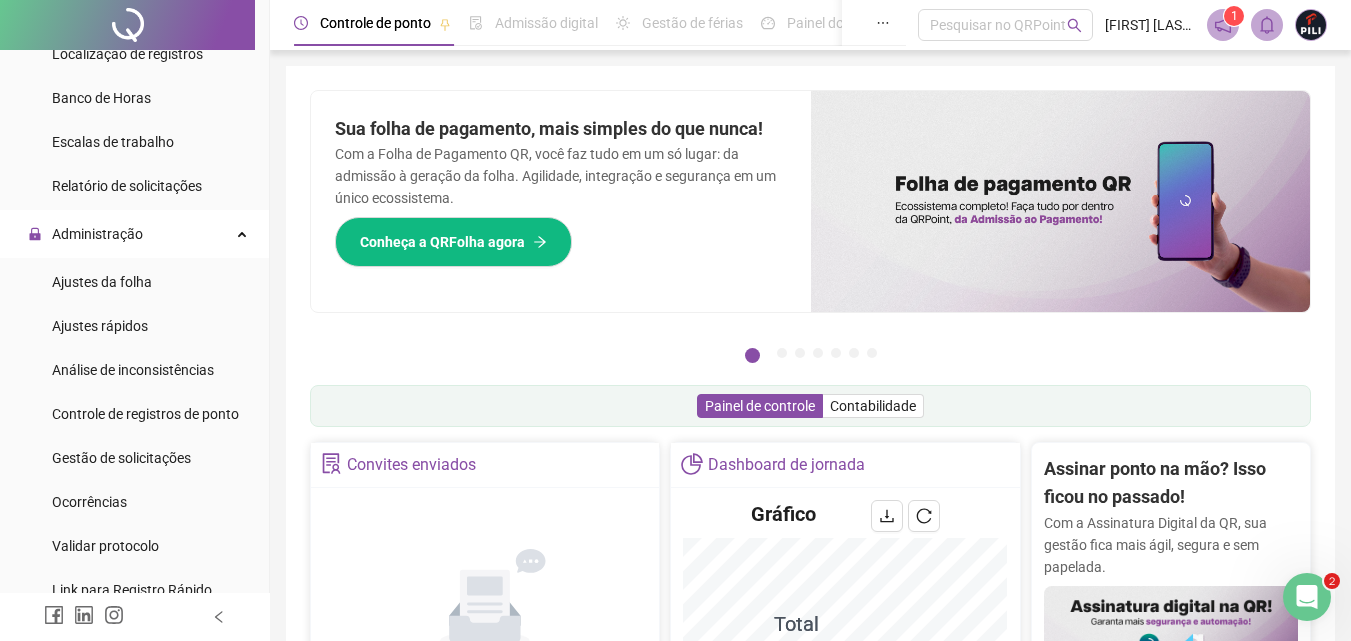 scroll, scrollTop: 500, scrollLeft: 0, axis: vertical 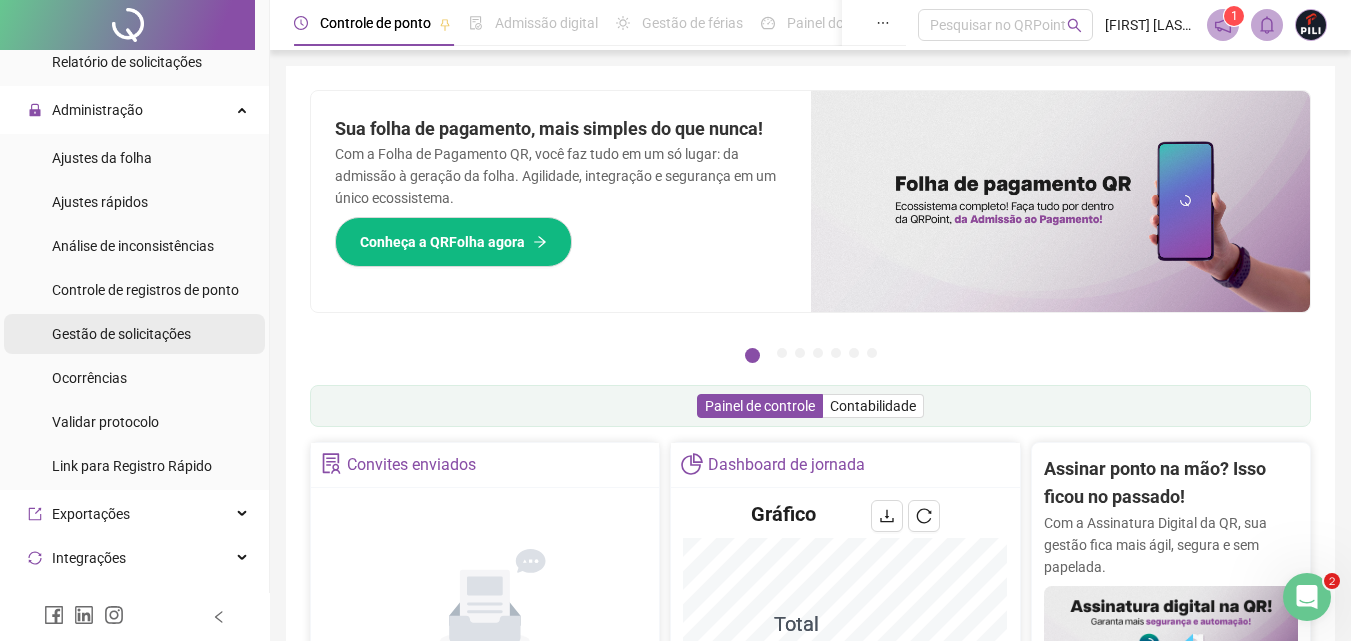 click on "Gestão de solicitações" at bounding box center [121, 334] 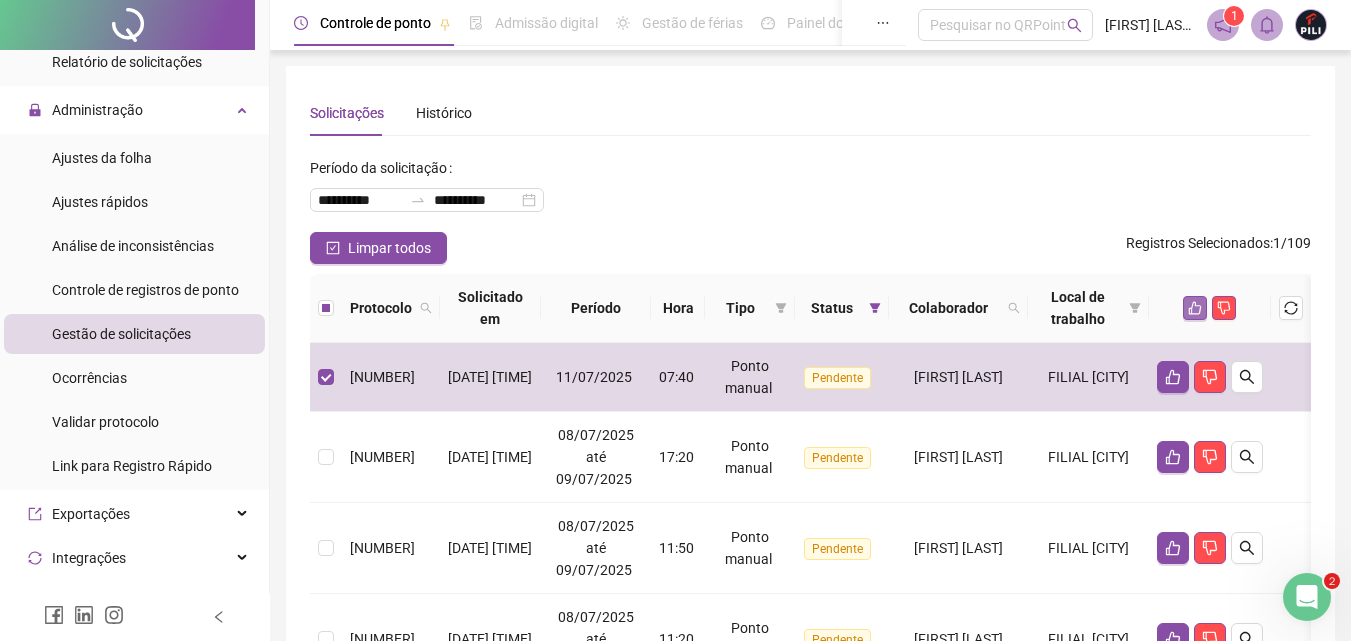 click 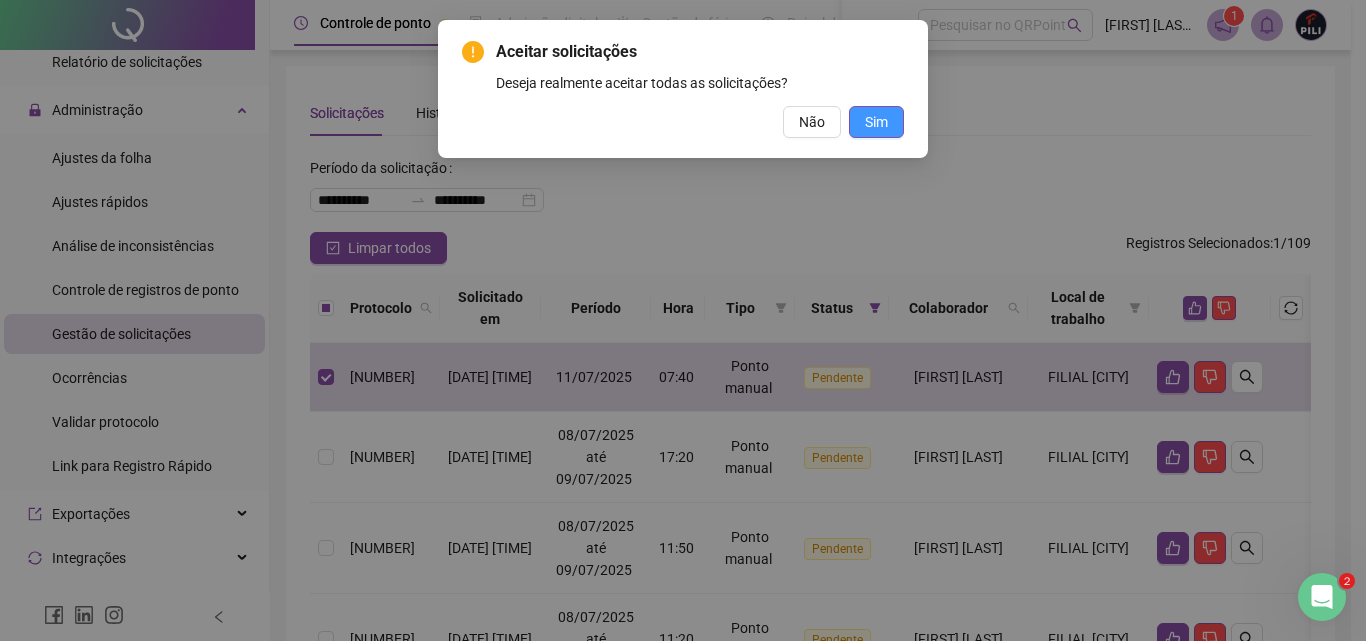 click on "Sim" at bounding box center [876, 122] 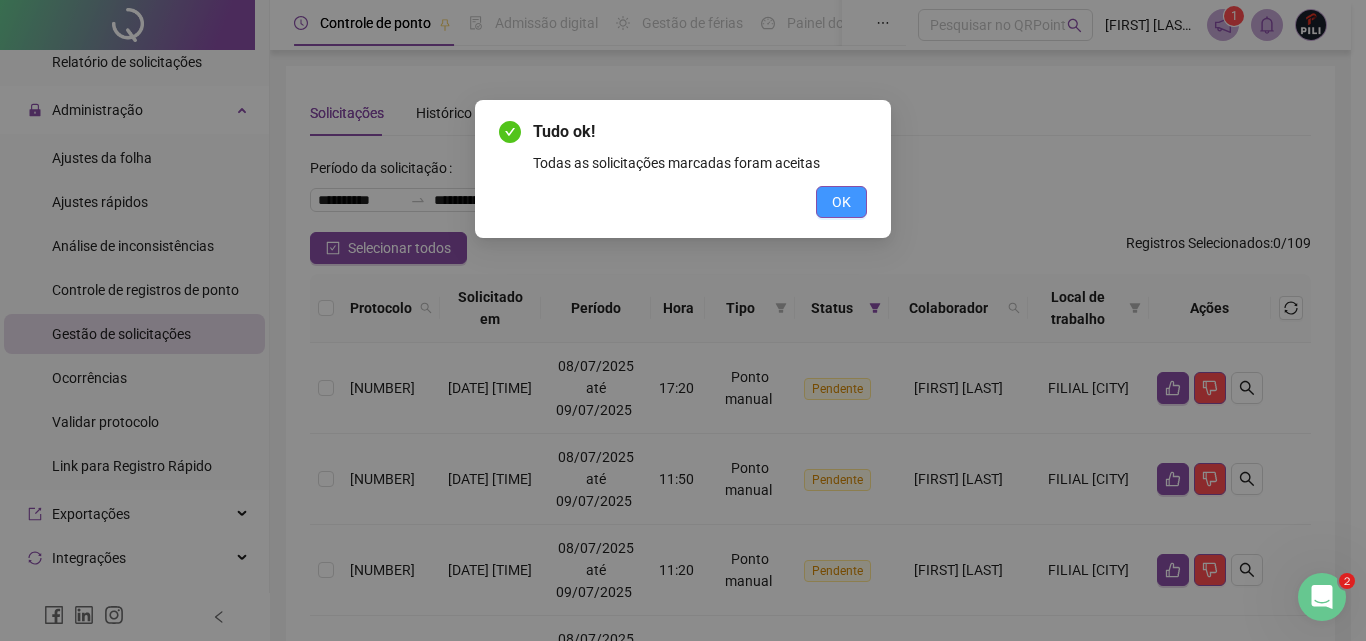 click on "OK" at bounding box center [841, 202] 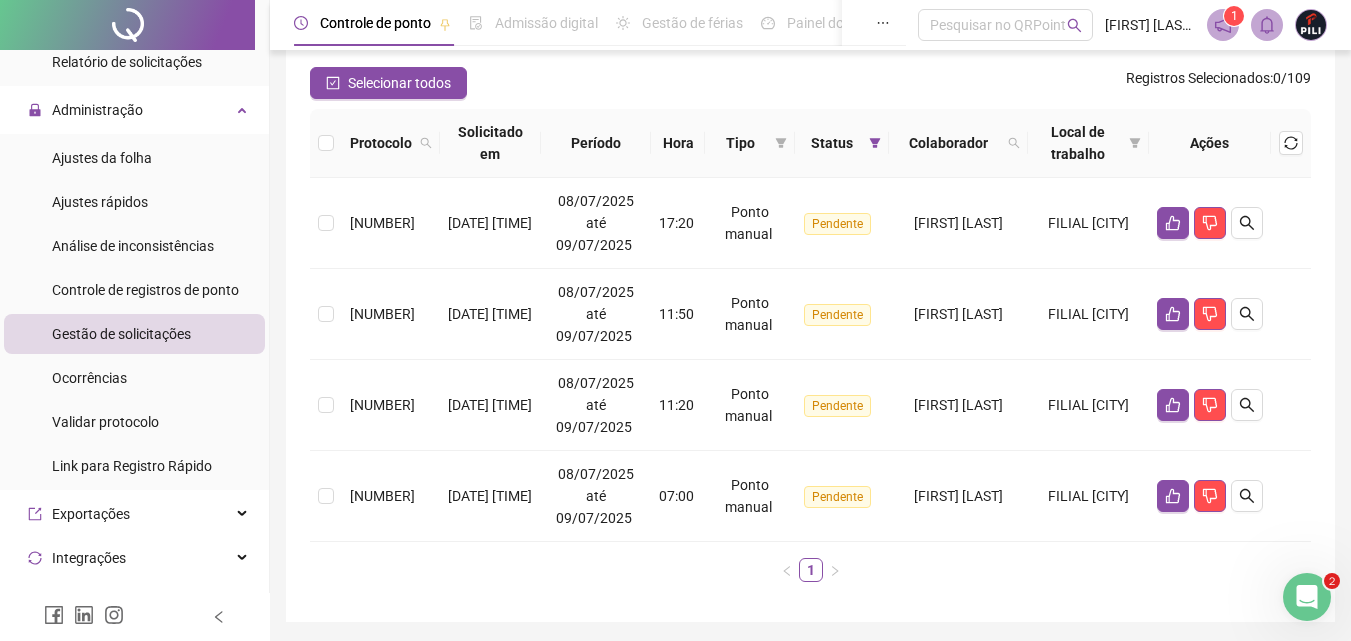 scroll, scrollTop: 132, scrollLeft: 0, axis: vertical 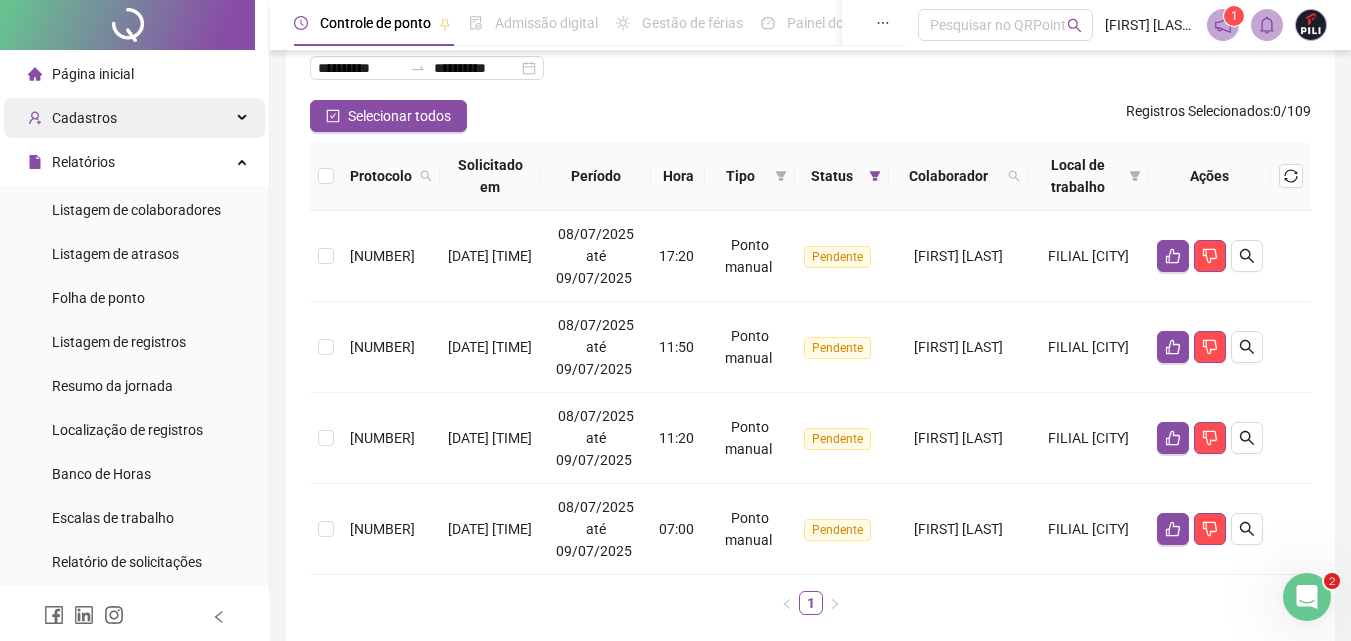 click on "Cadastros" at bounding box center (134, 118) 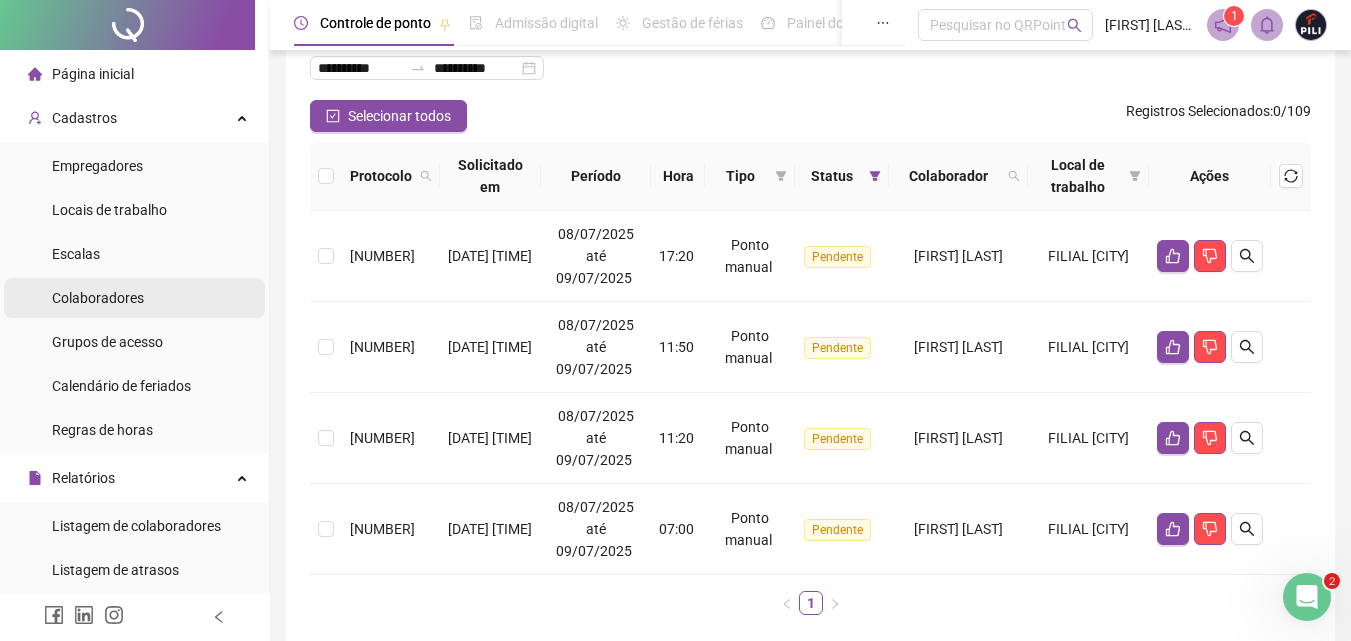 click on "Colaboradores" at bounding box center (98, 298) 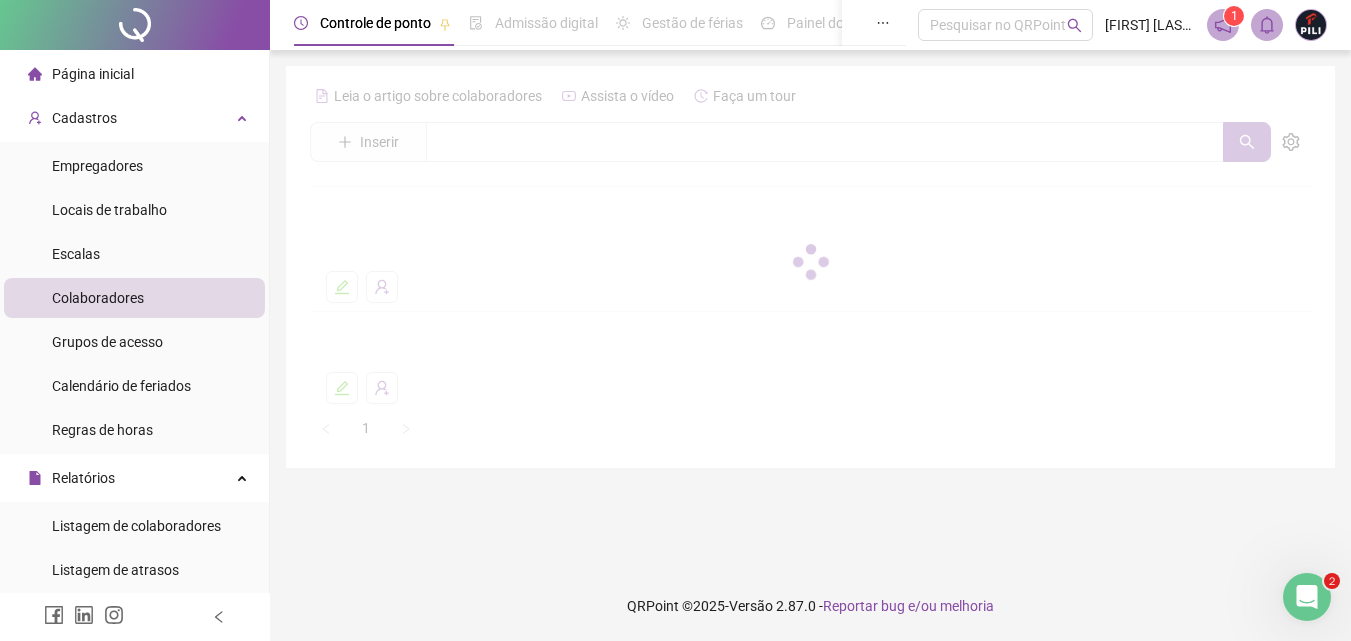 scroll, scrollTop: 0, scrollLeft: 0, axis: both 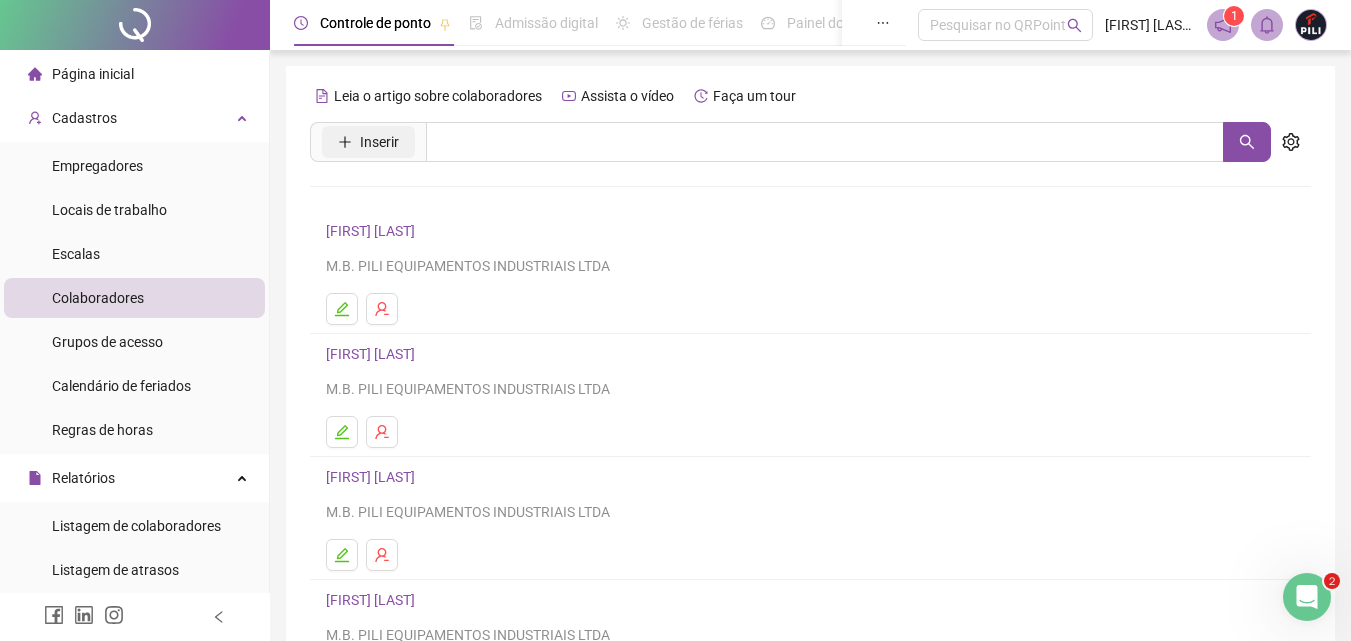 click on "Inserir" at bounding box center [379, 142] 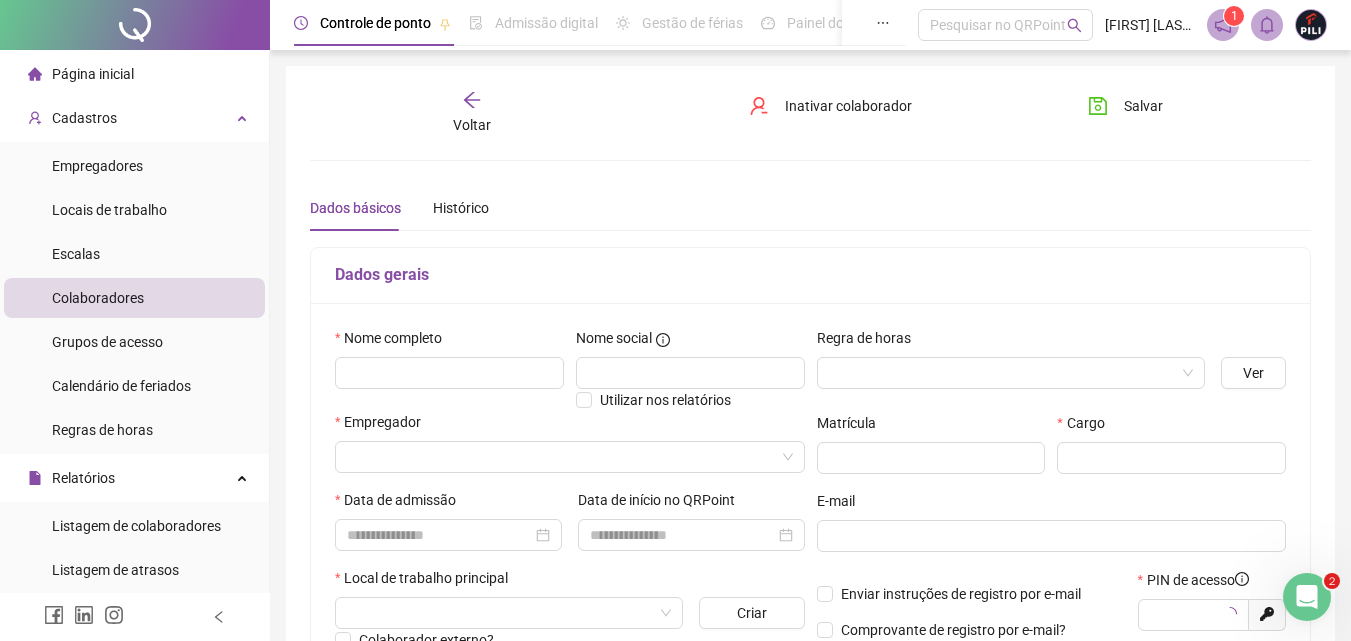 type on "*****" 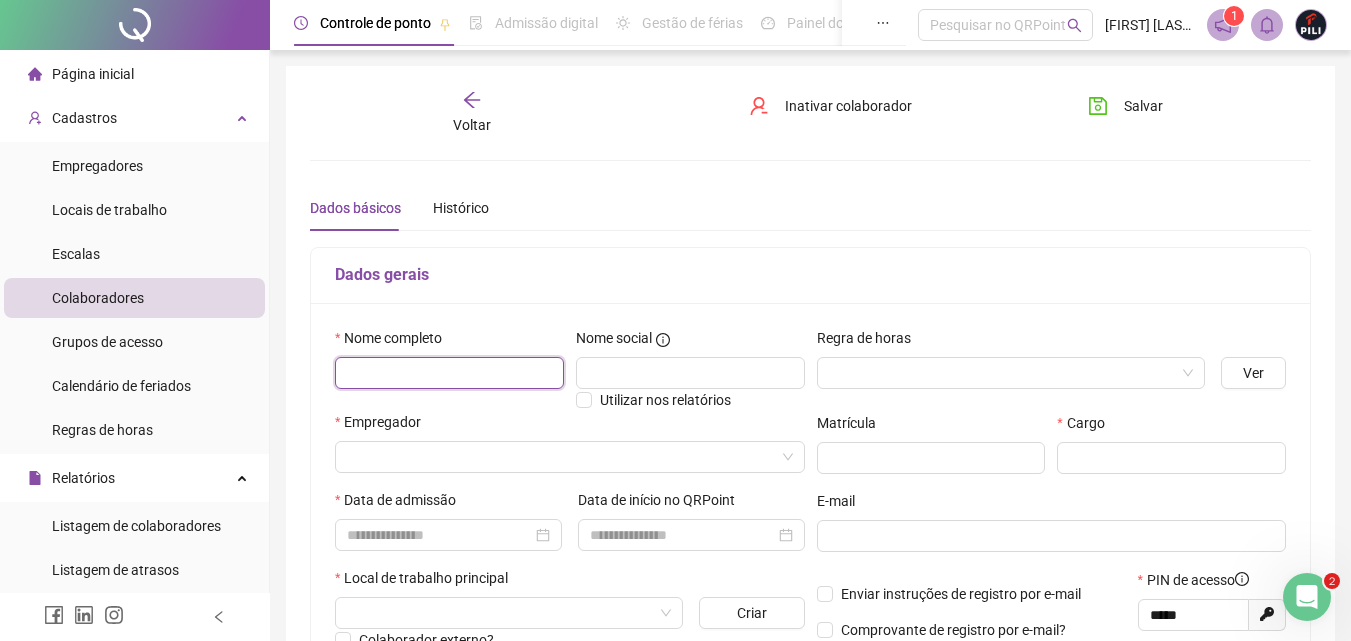 click at bounding box center (449, 373) 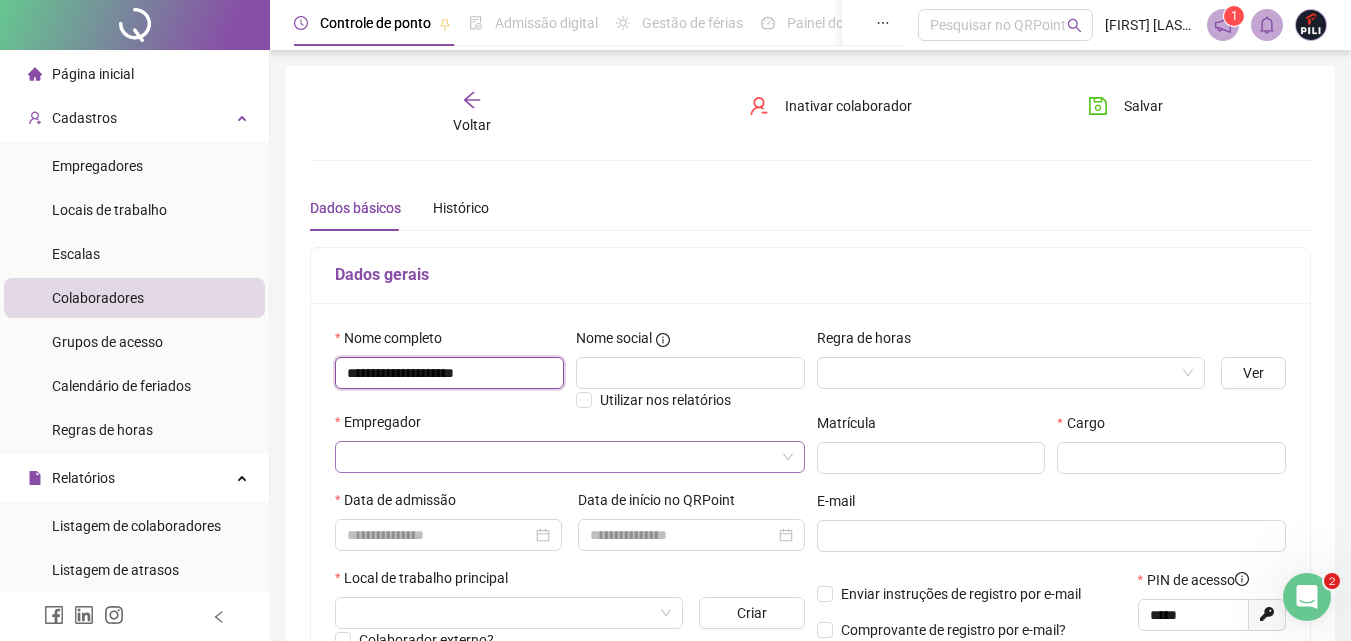 type on "**********" 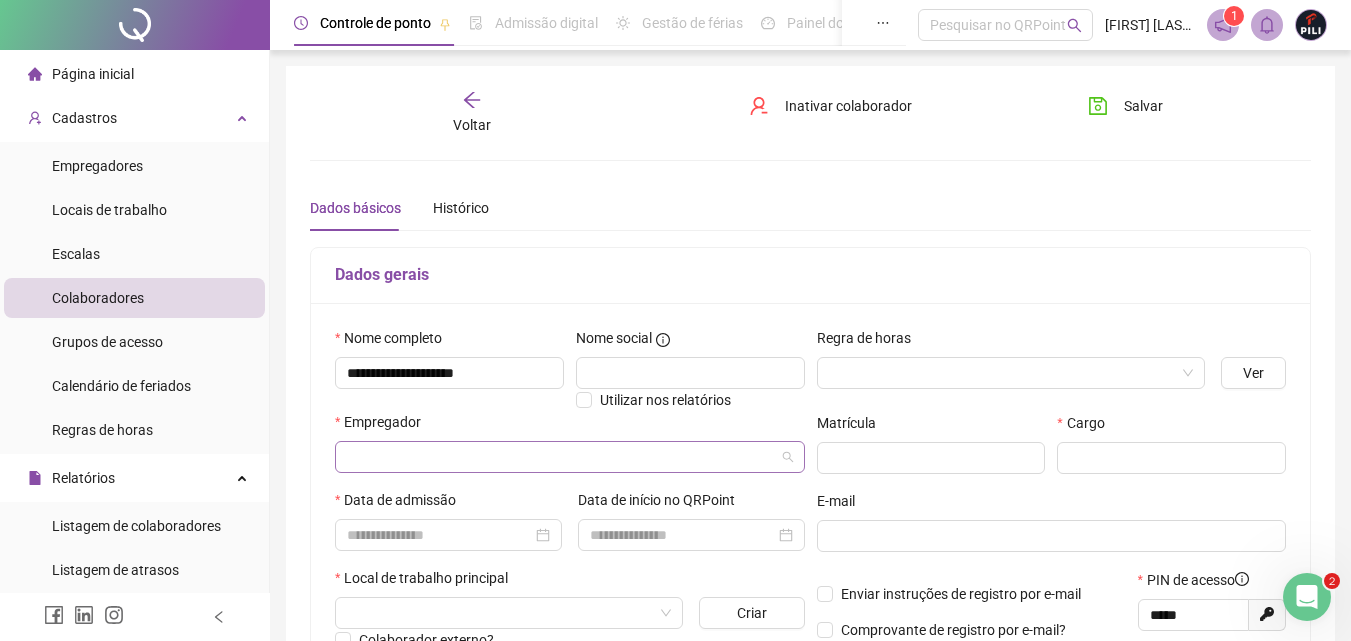 click at bounding box center (564, 457) 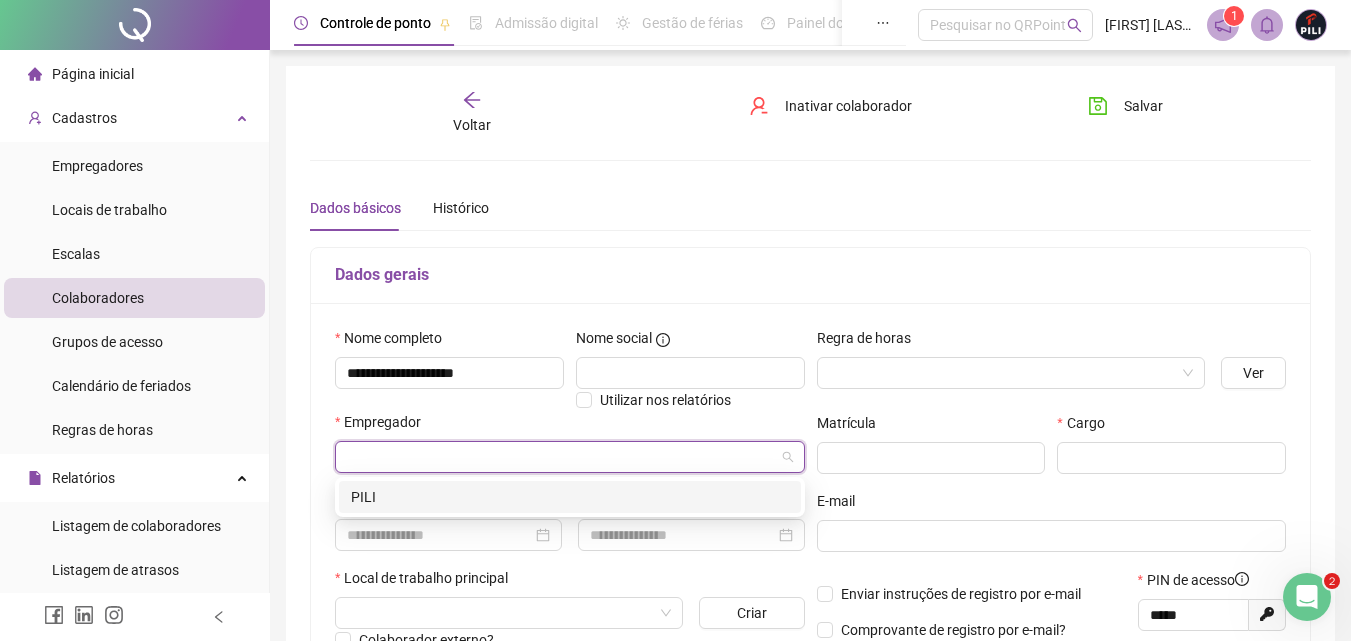 click on "PILI" at bounding box center [570, 497] 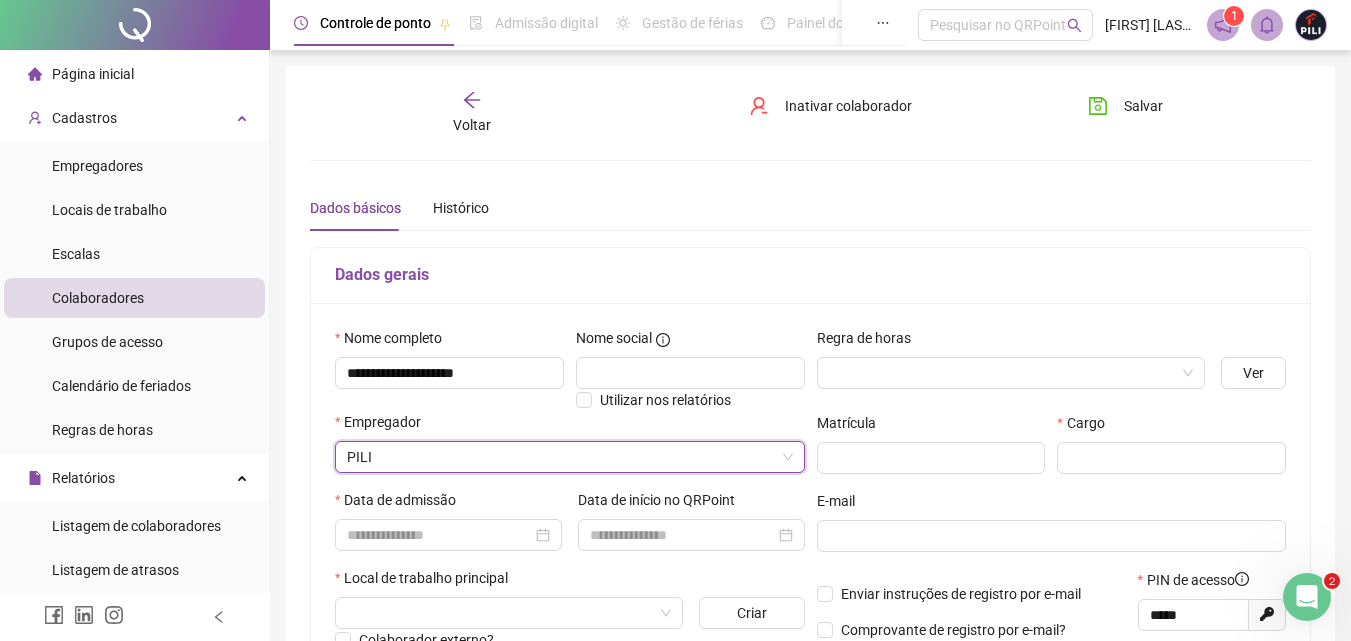 scroll, scrollTop: 200, scrollLeft: 0, axis: vertical 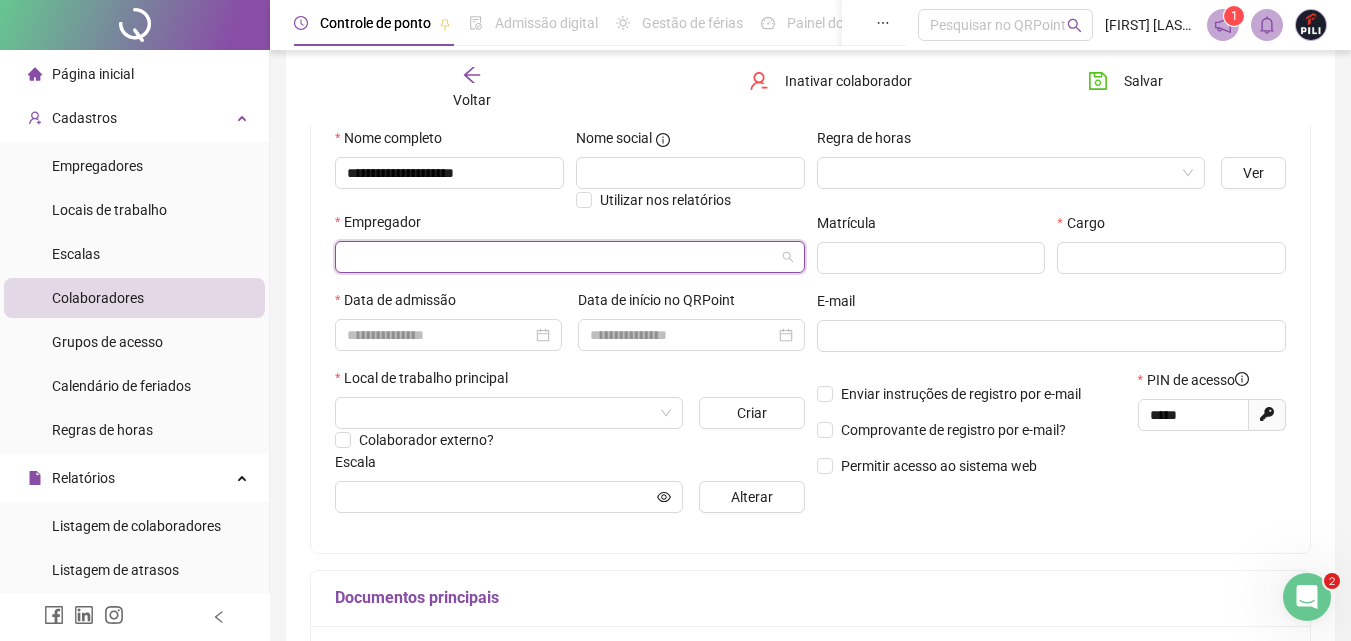 click at bounding box center [564, 257] 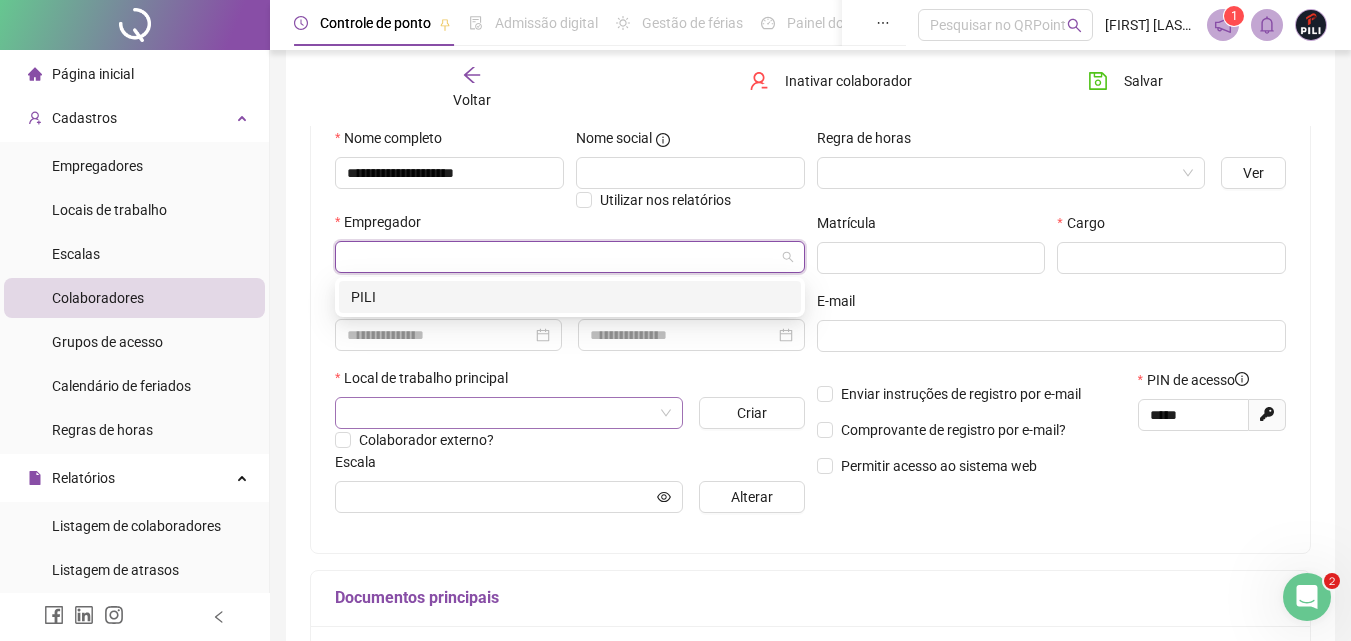 click at bounding box center [503, 413] 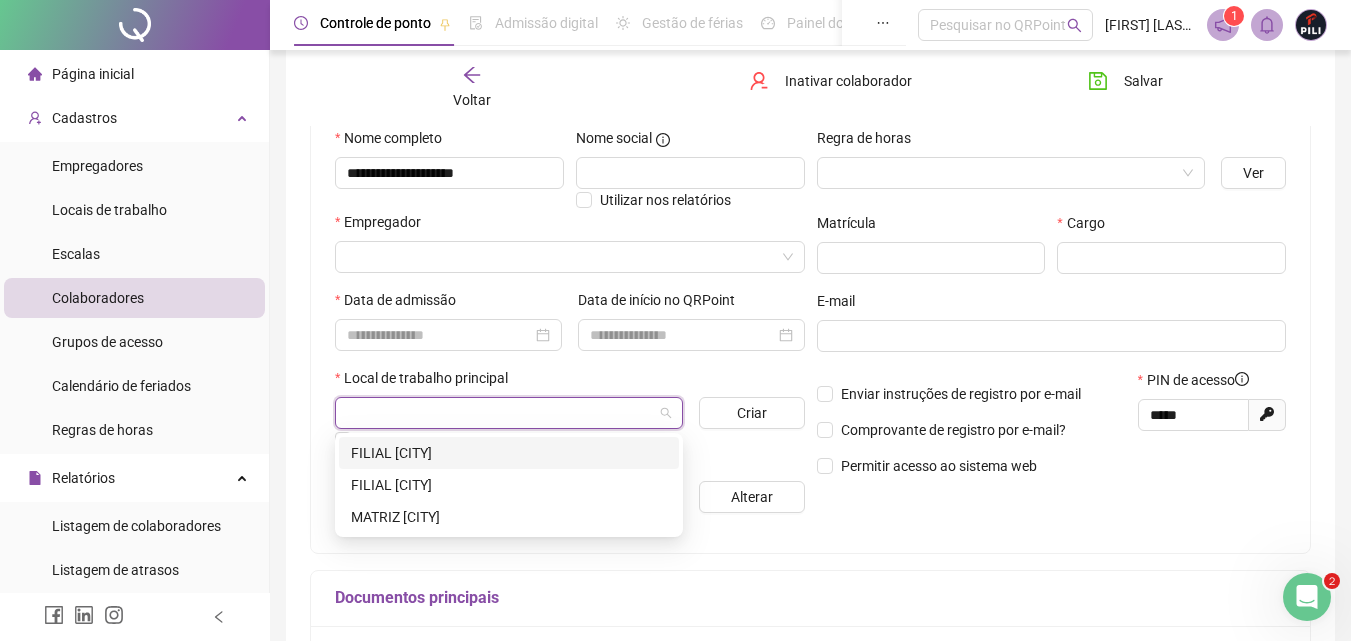 click on "FILIAL [CITY]" at bounding box center (509, 453) 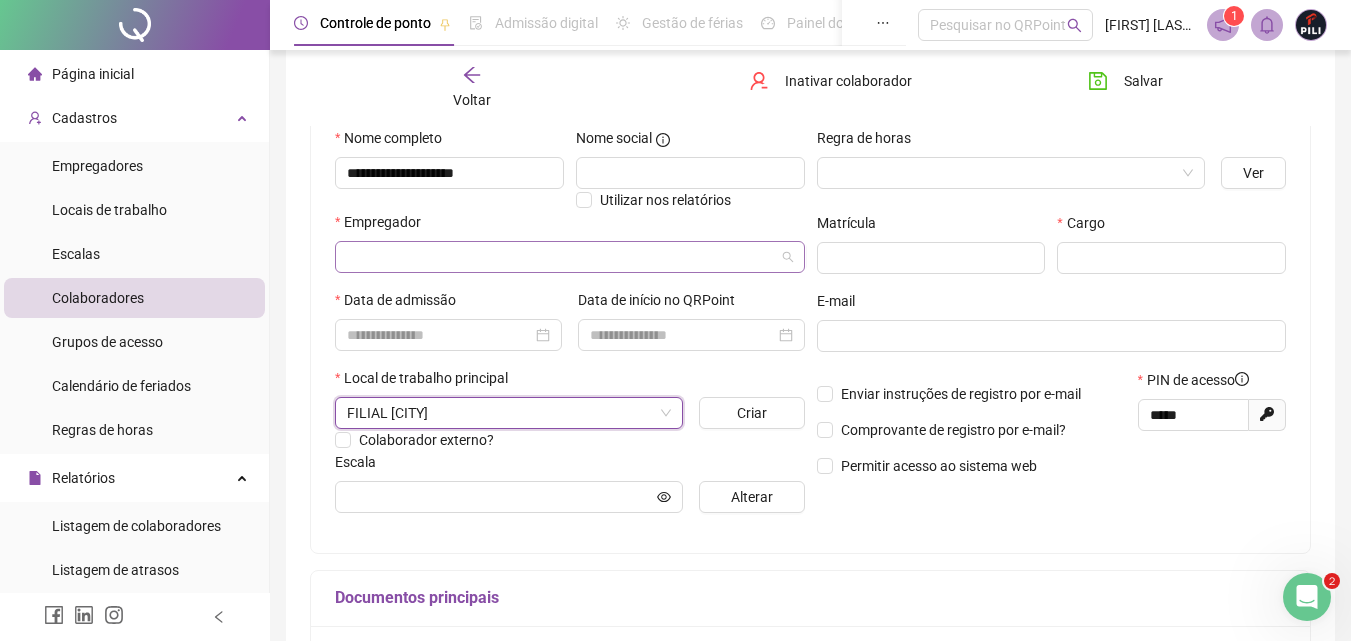 click at bounding box center [564, 257] 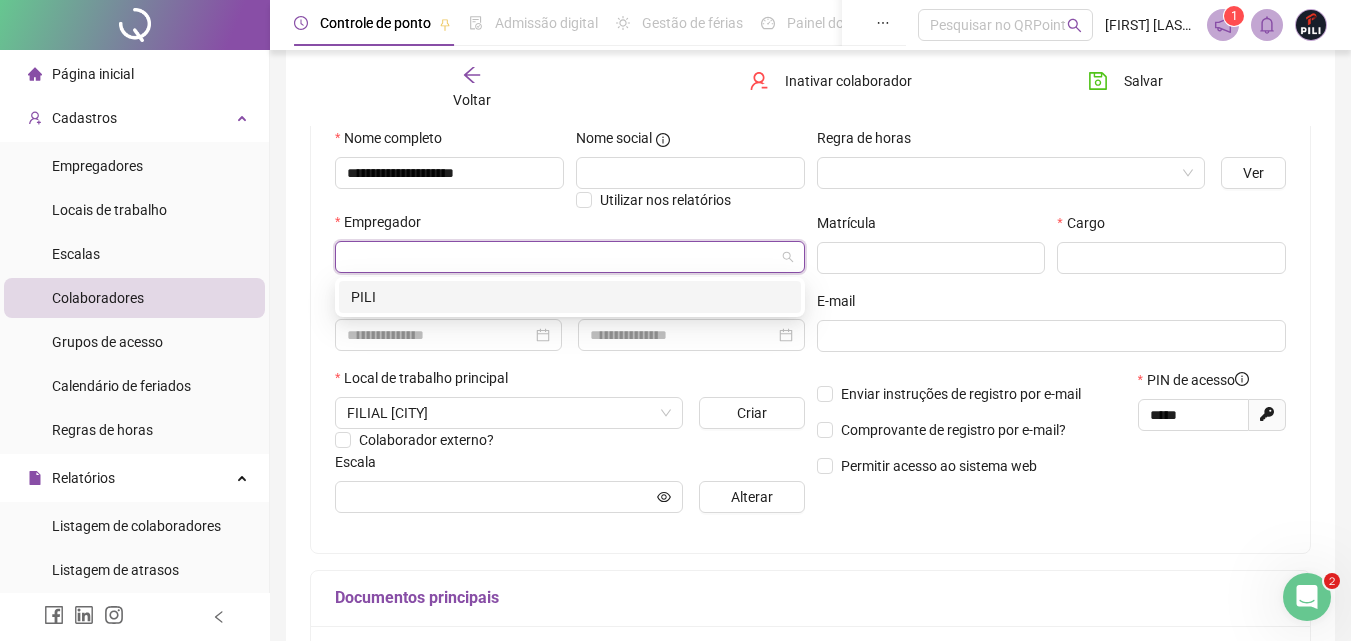 click on "PILI" at bounding box center [570, 297] 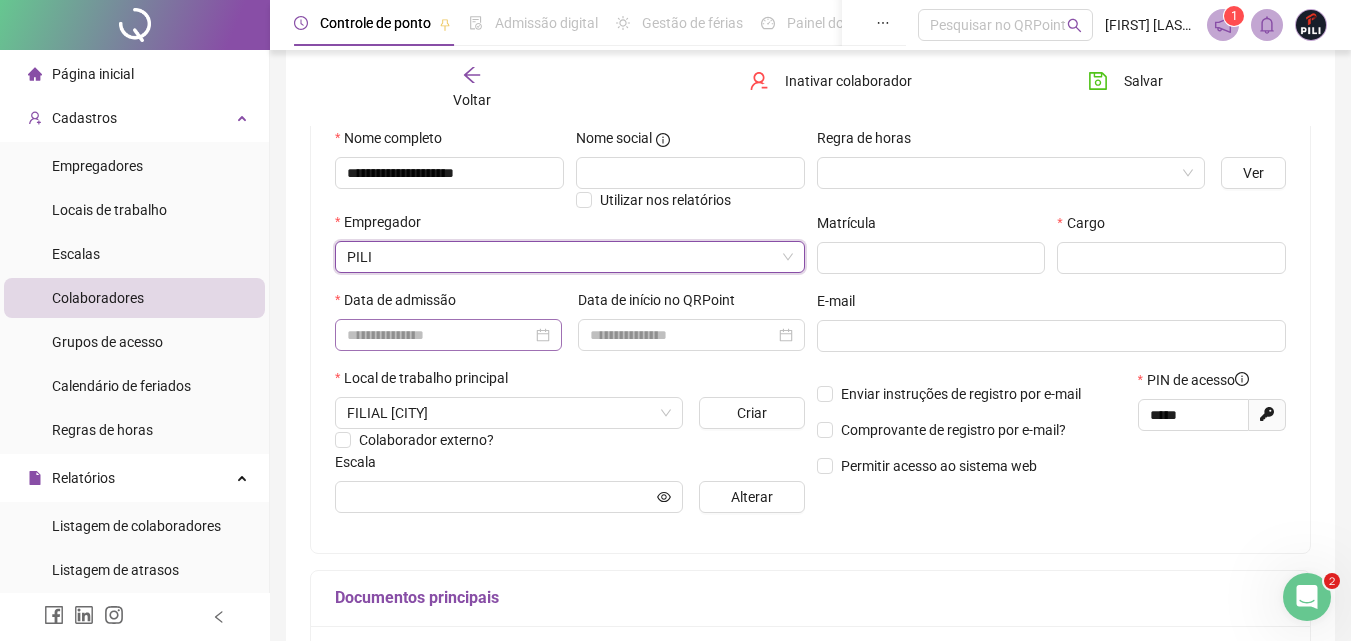 click at bounding box center [448, 335] 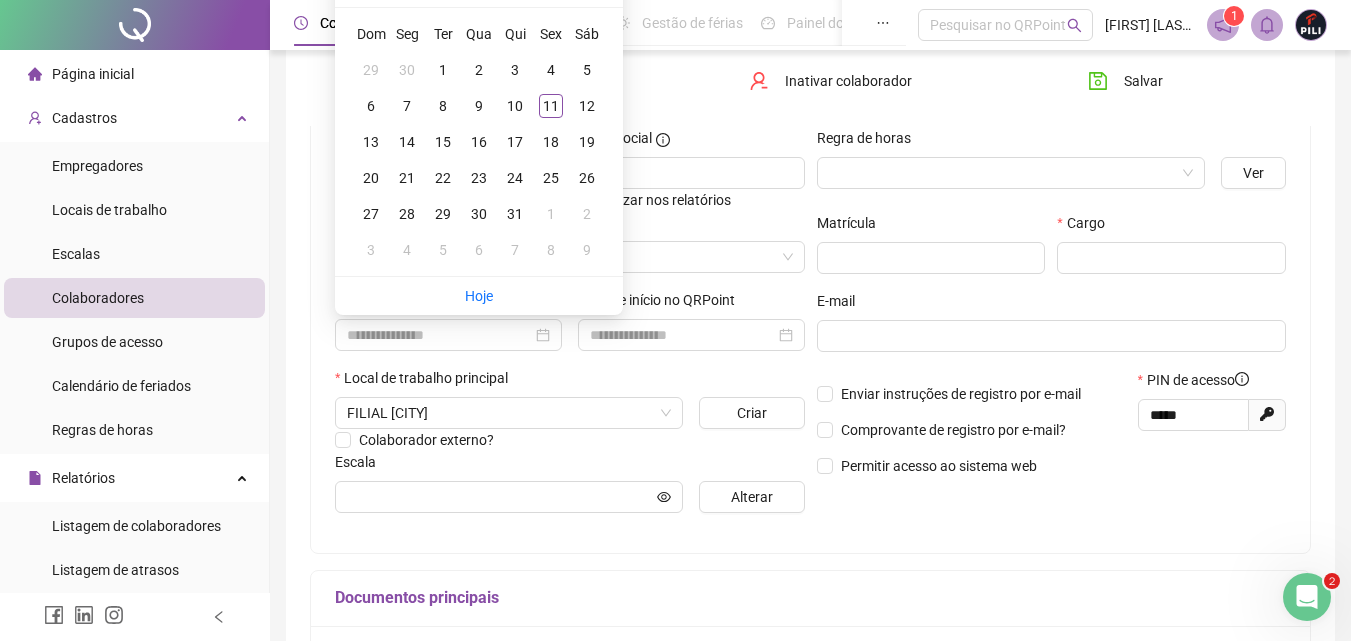 click on "Colaborador externo?" at bounding box center [570, 440] 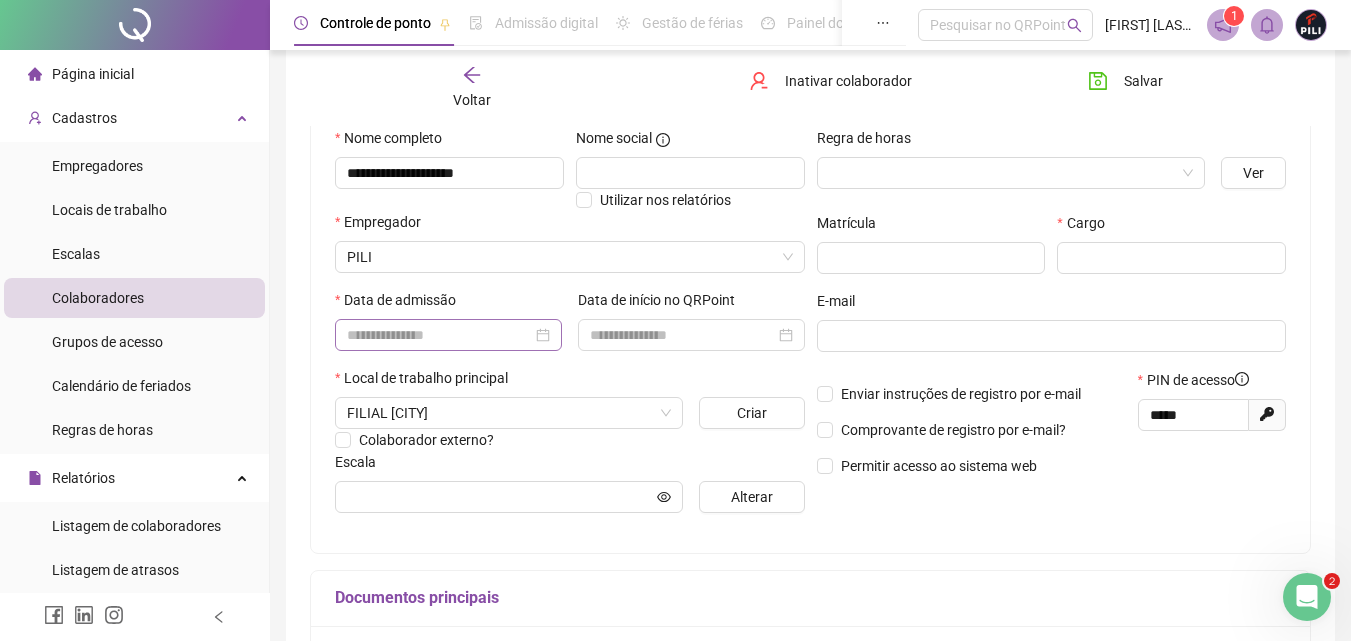 click at bounding box center [448, 335] 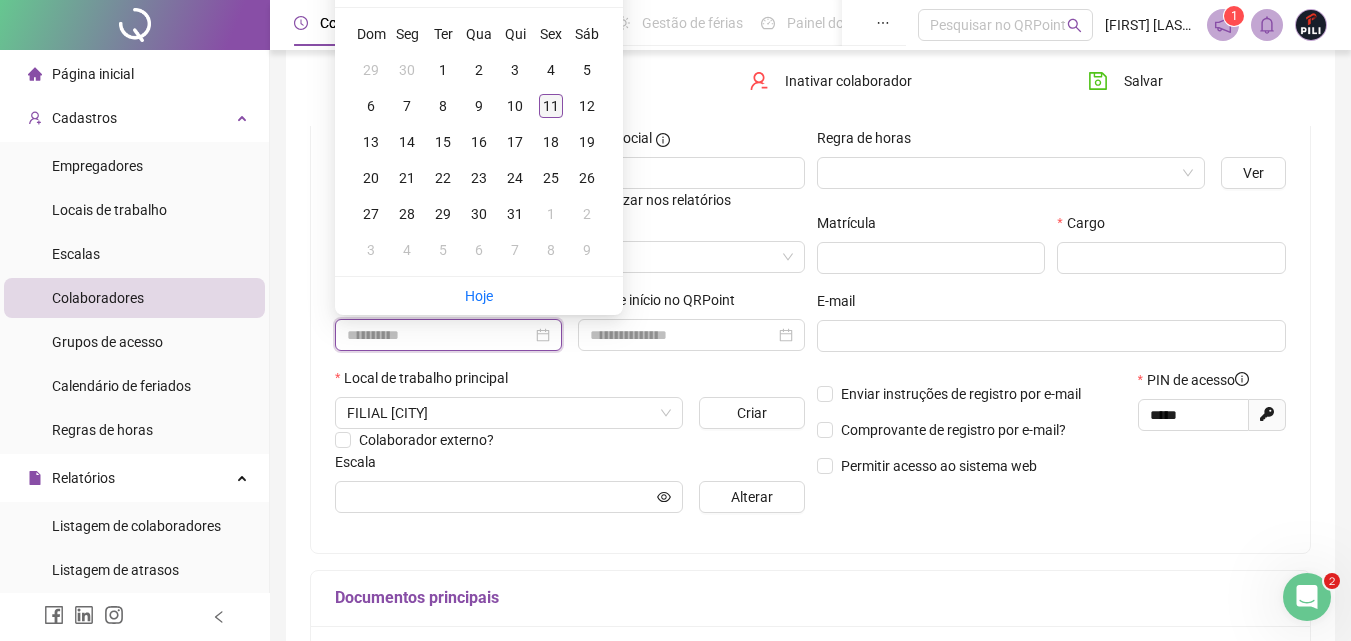 type on "**********" 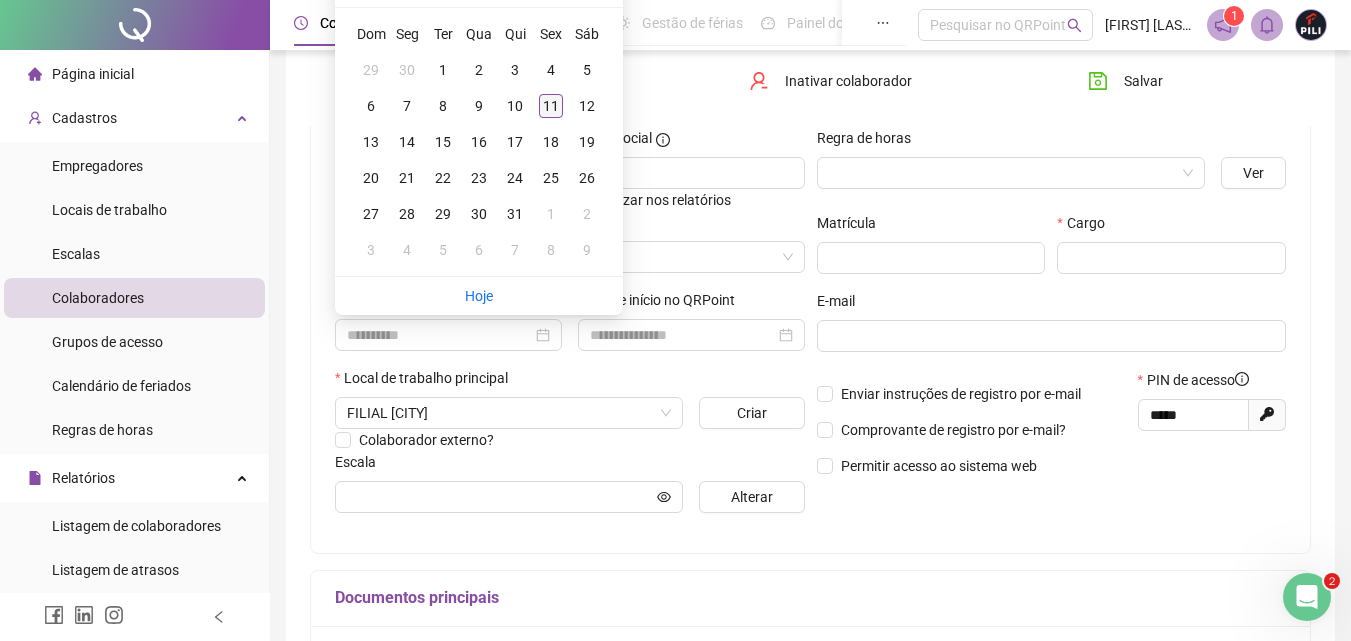 click on "11" at bounding box center [551, 106] 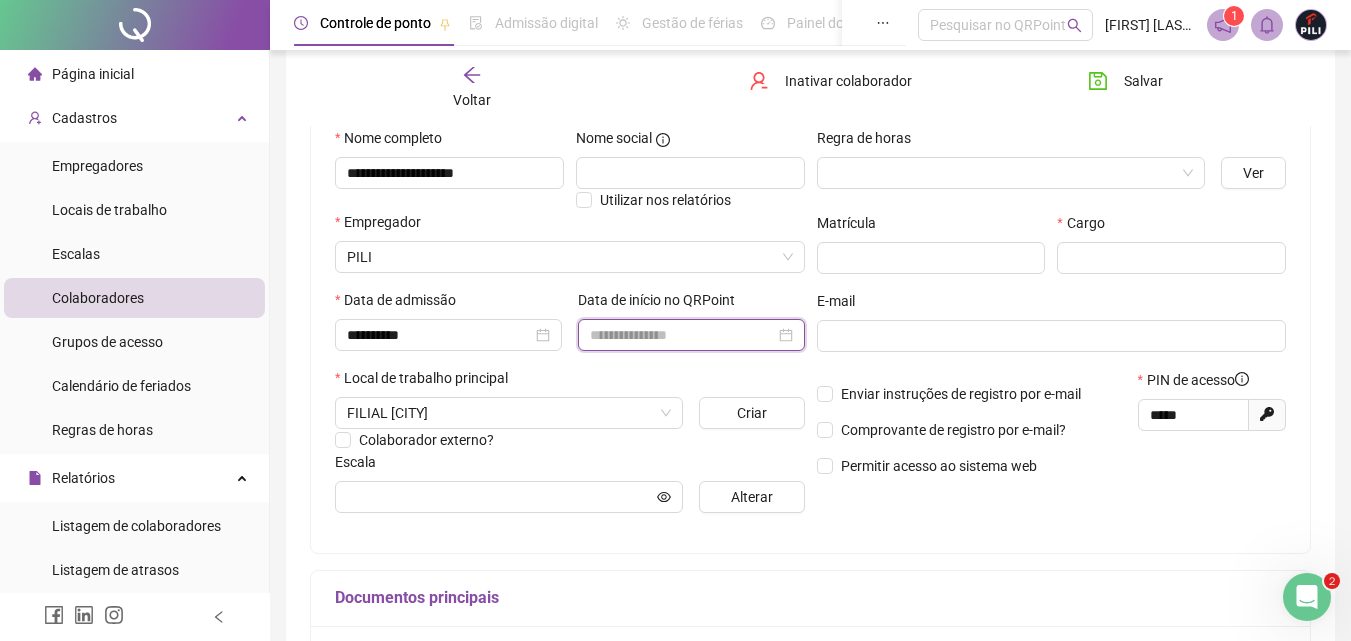 click at bounding box center [682, 335] 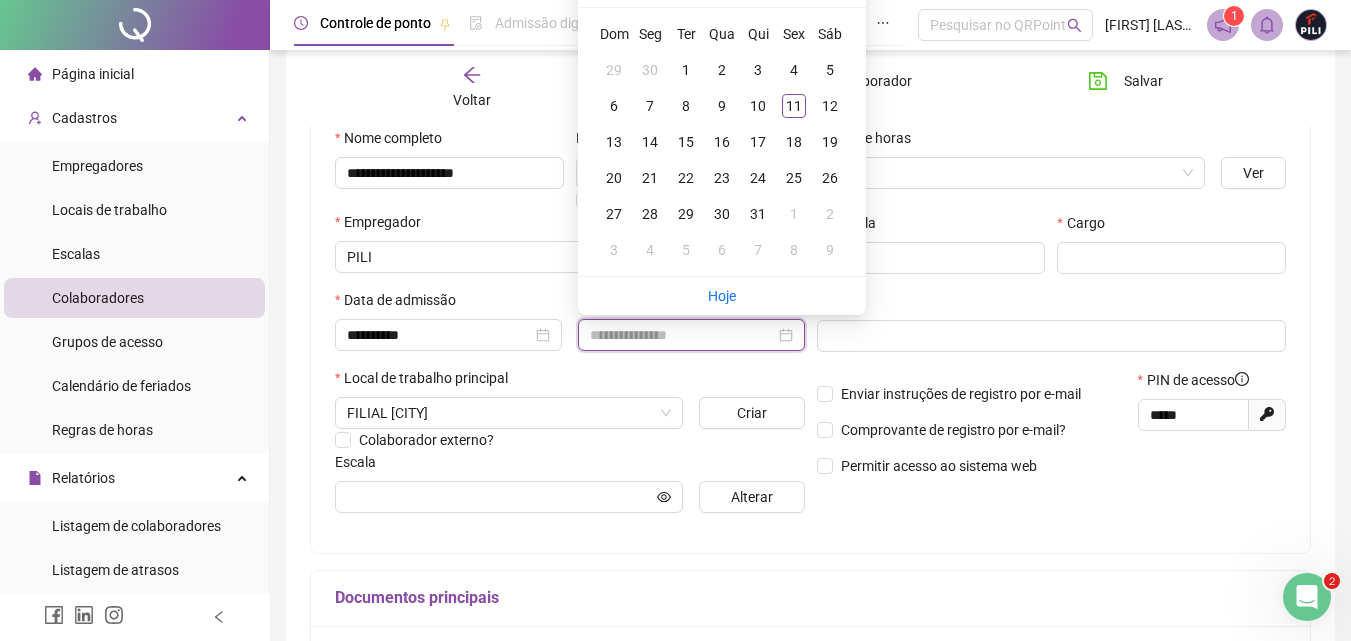 click at bounding box center (691, 335) 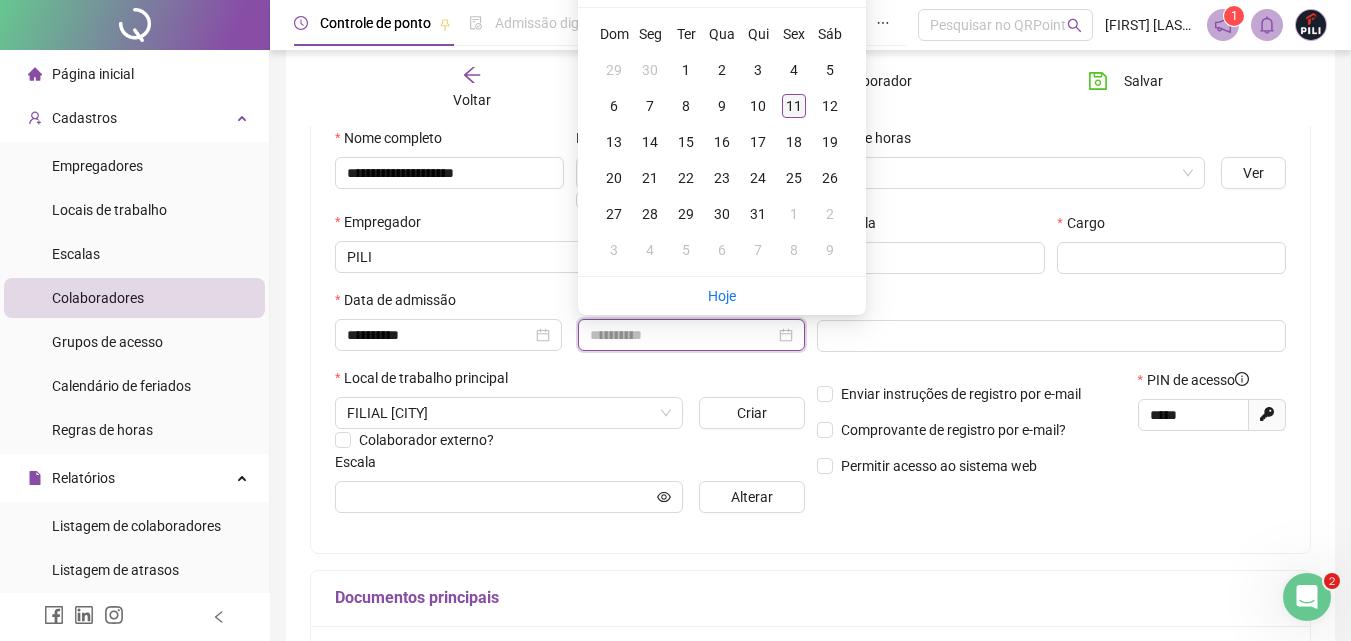 type on "**********" 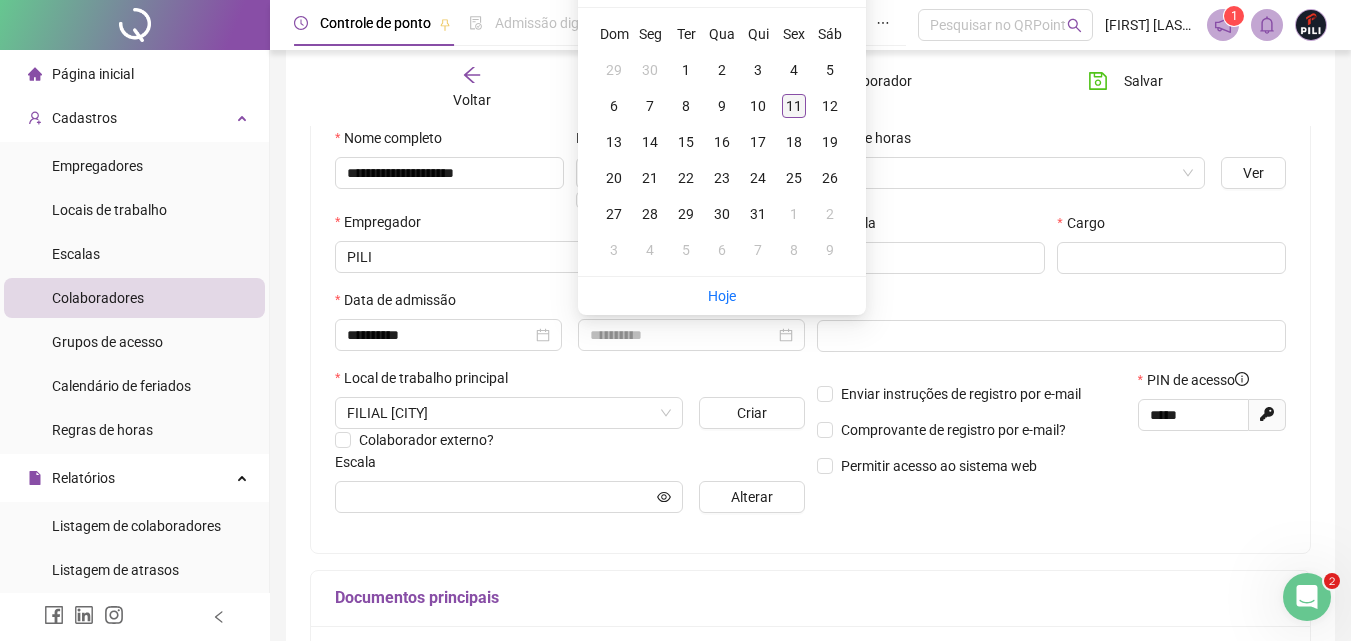 click on "11" at bounding box center (794, 106) 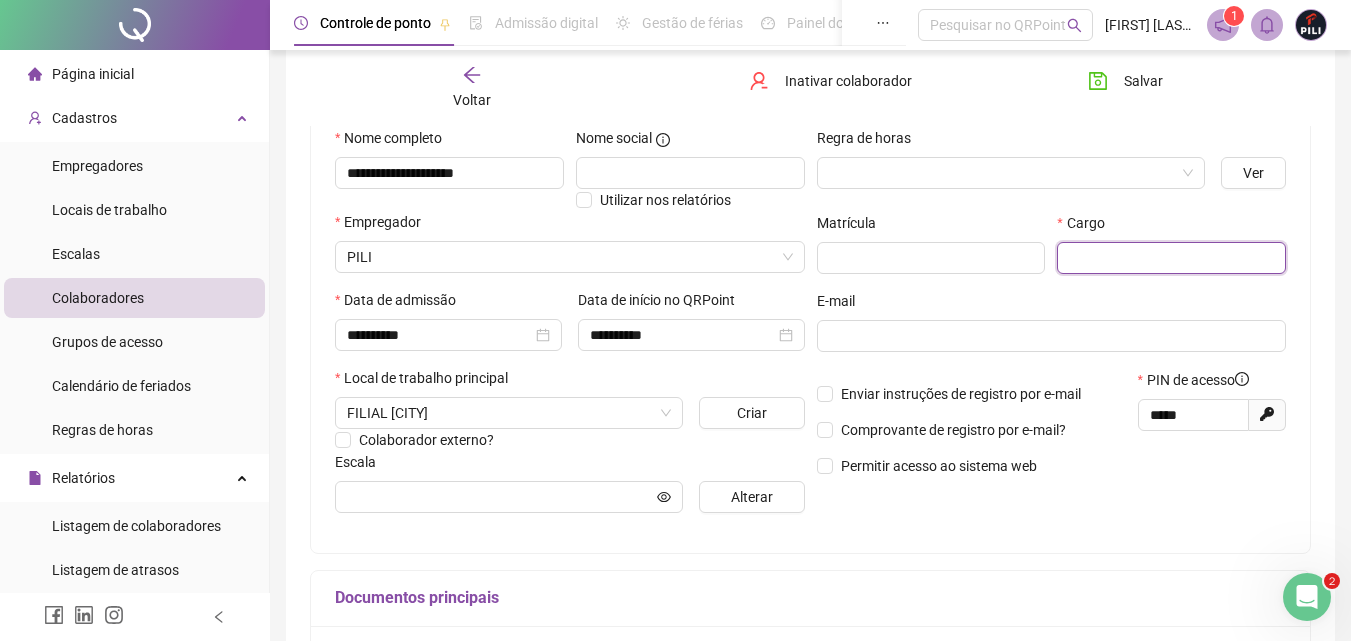click at bounding box center (1171, 258) 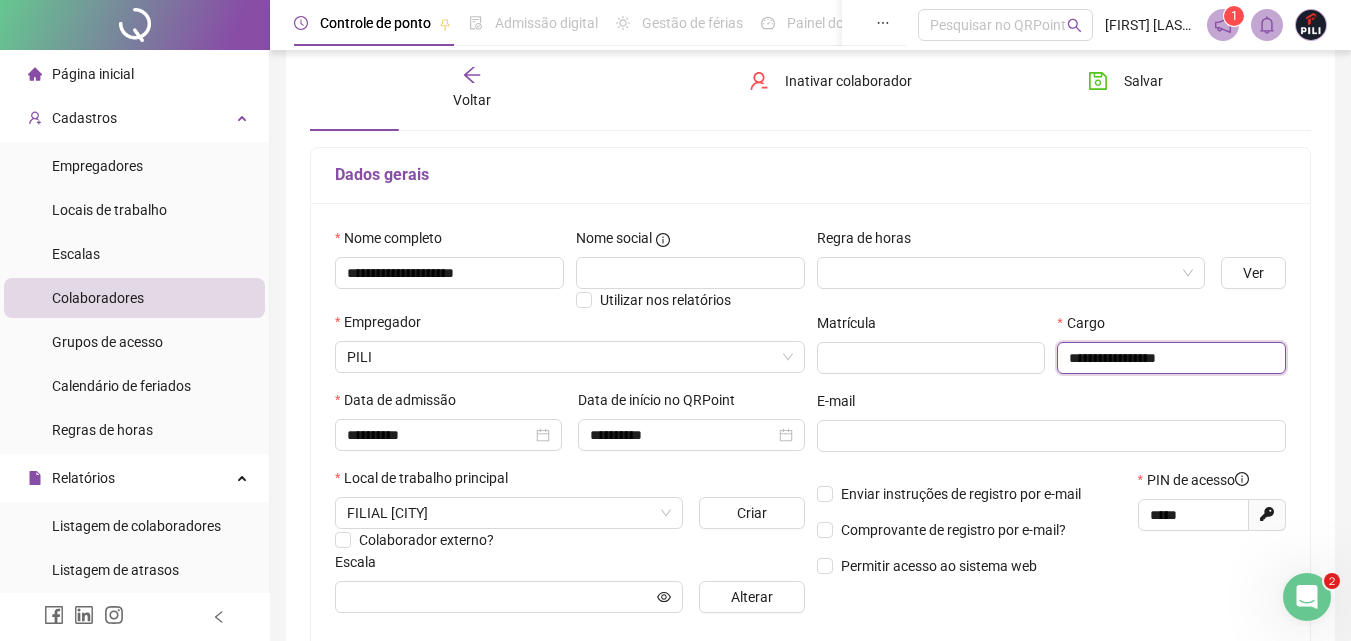 scroll, scrollTop: 200, scrollLeft: 0, axis: vertical 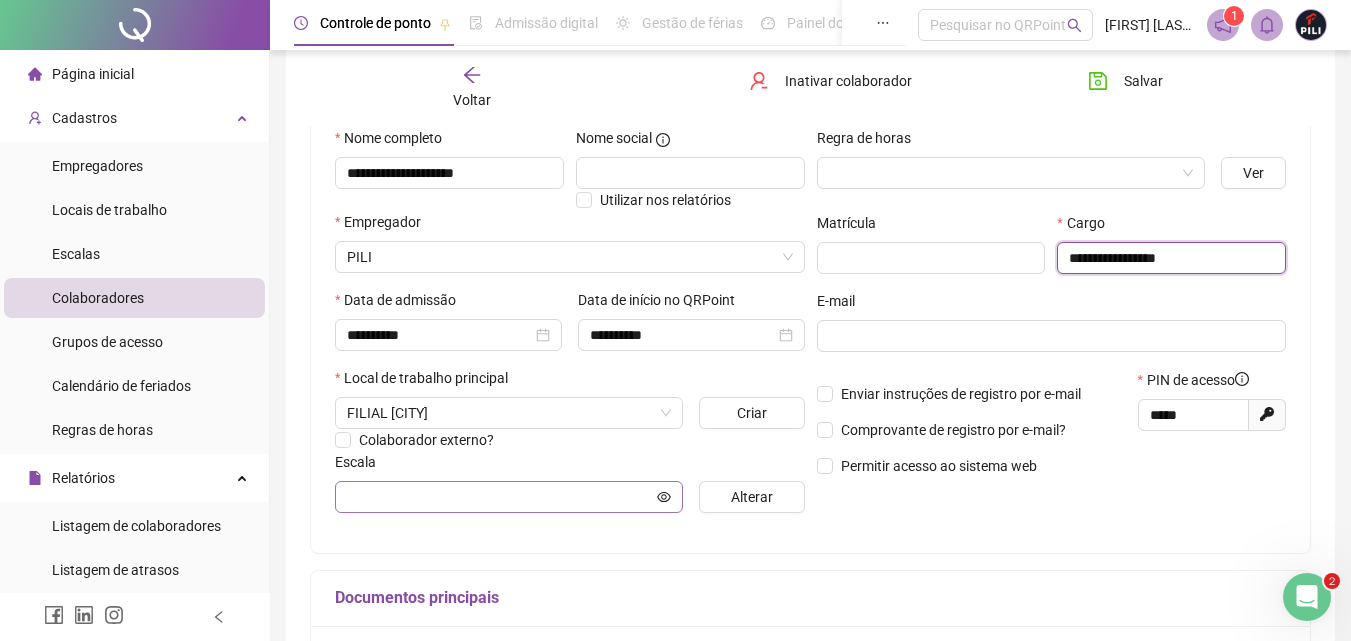 type on "**********" 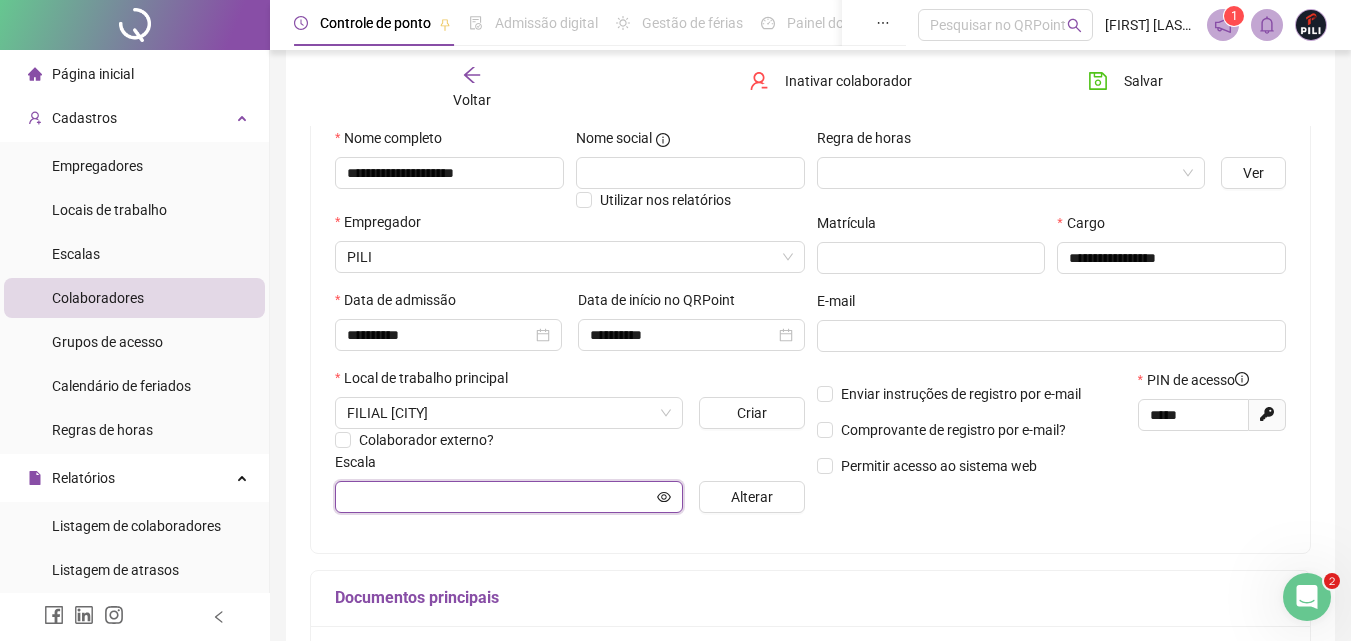 click at bounding box center [500, 497] 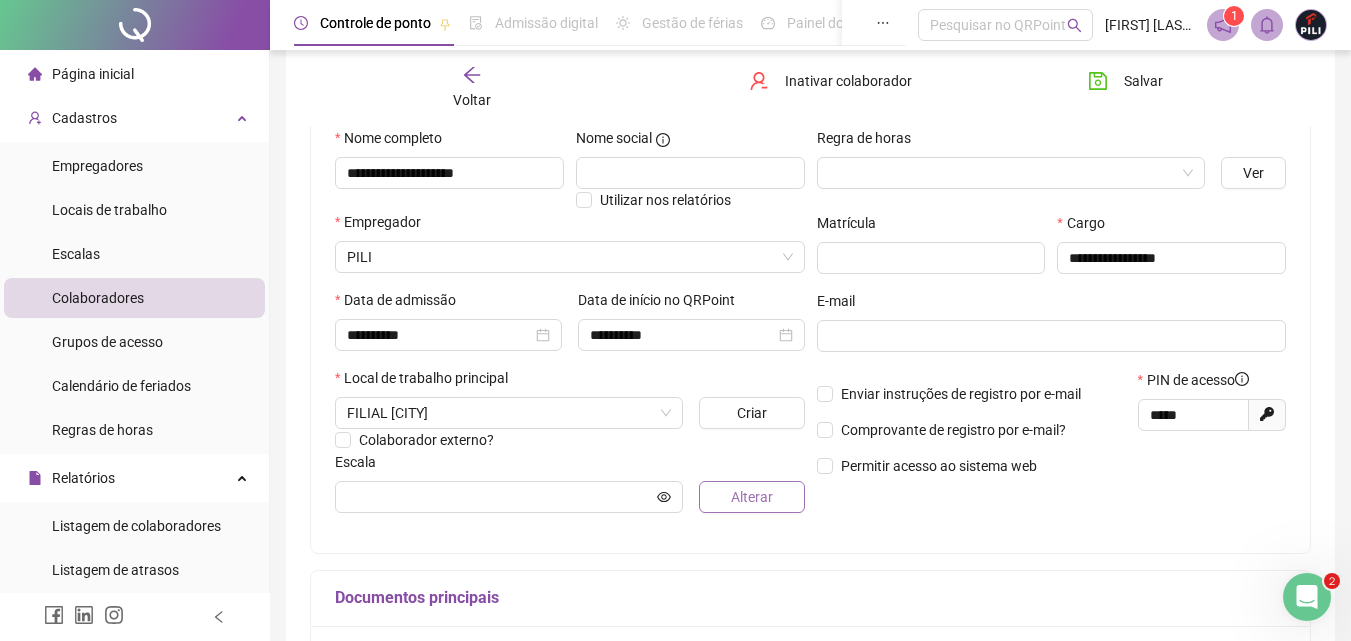 click on "Alterar" at bounding box center (752, 497) 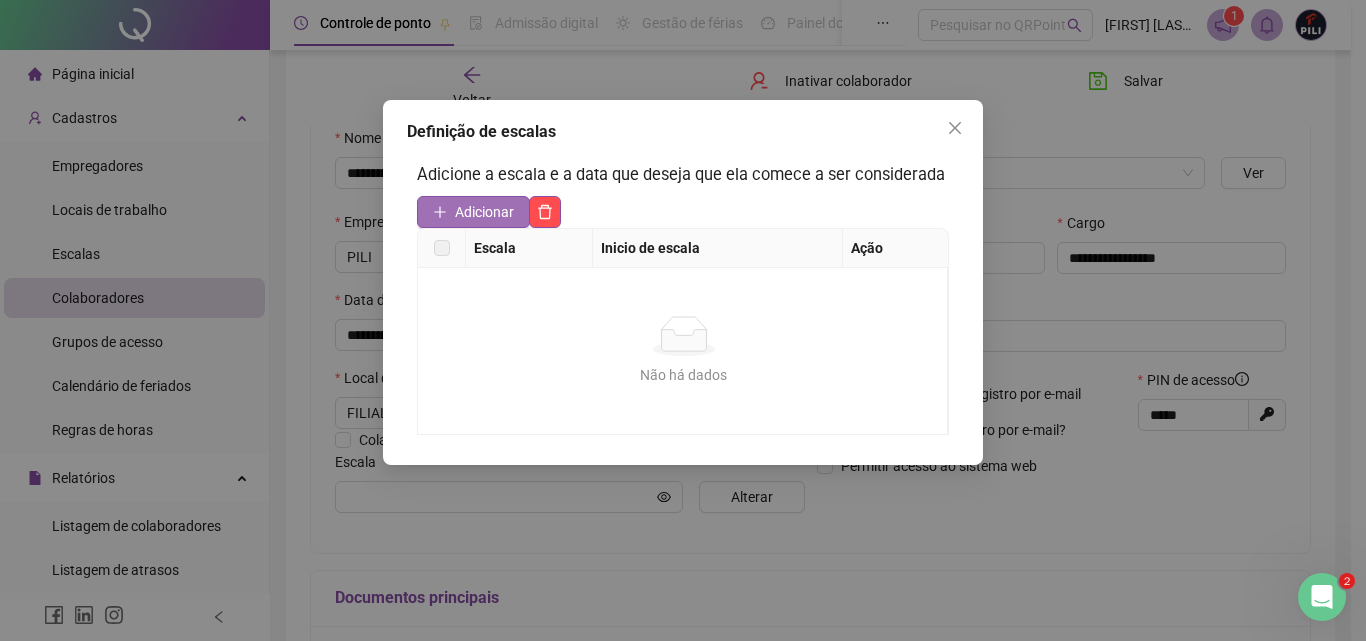 click on "Adicionar" at bounding box center (484, 212) 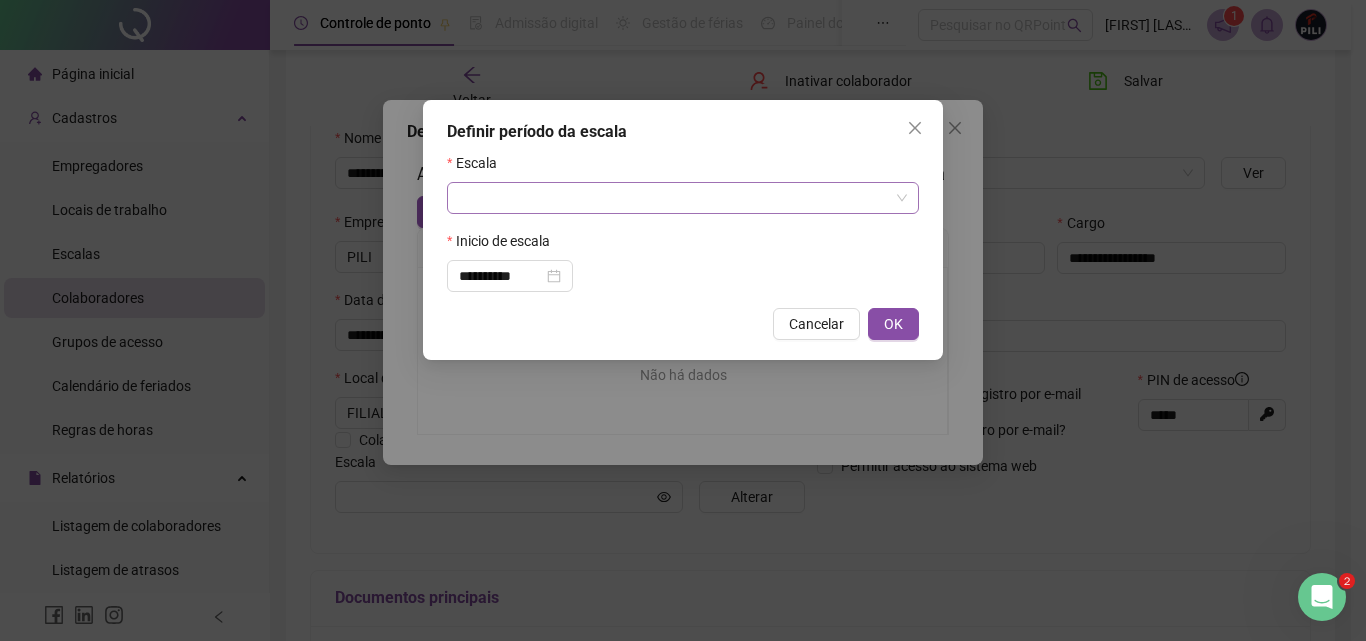 click at bounding box center [677, 198] 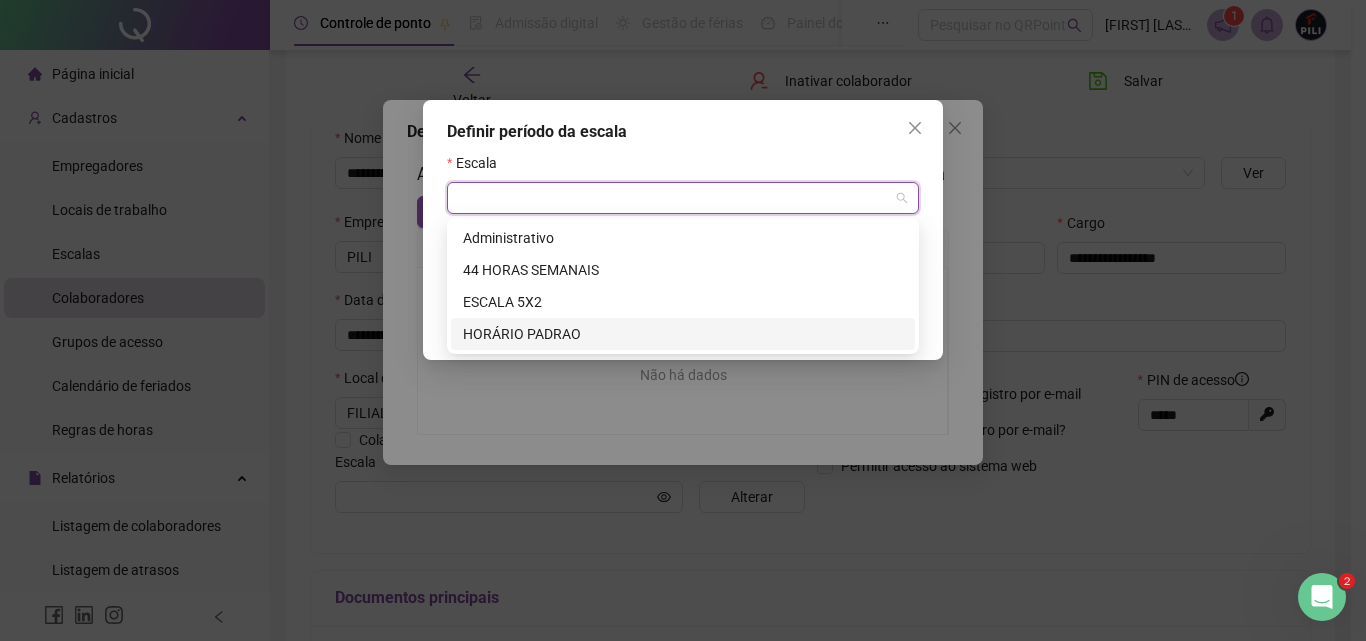 click on "HORÁRIO PADRAO" at bounding box center (683, 334) 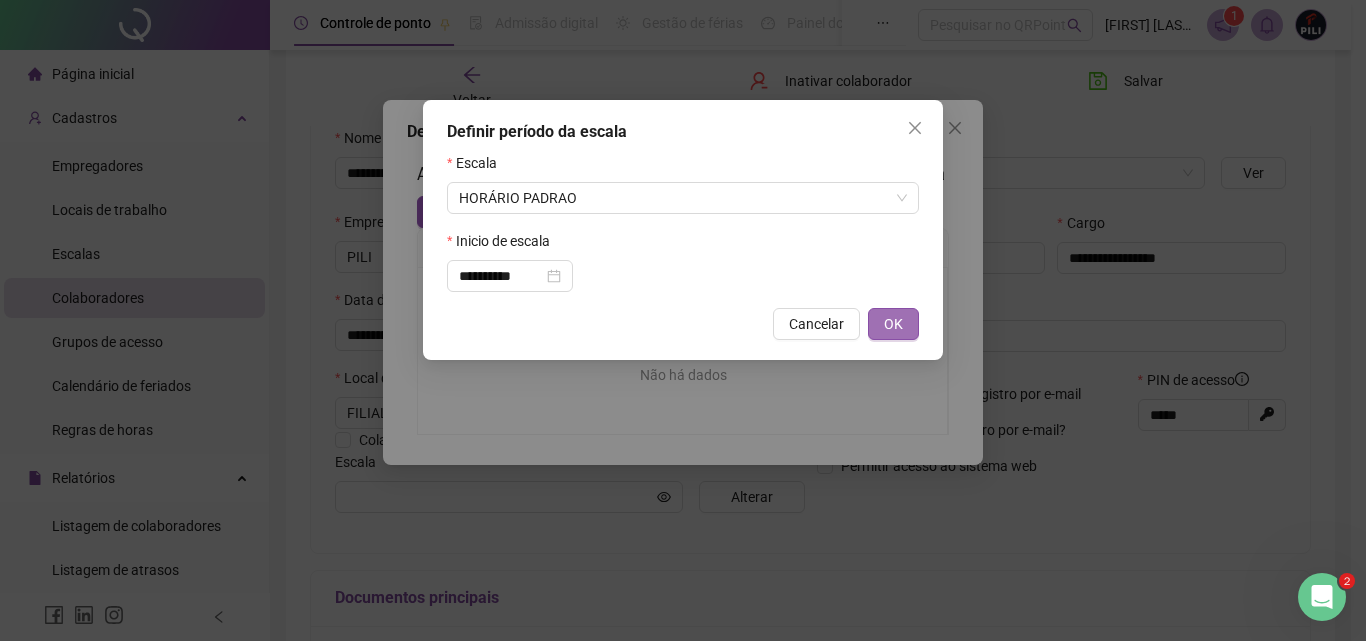 click on "OK" at bounding box center [893, 324] 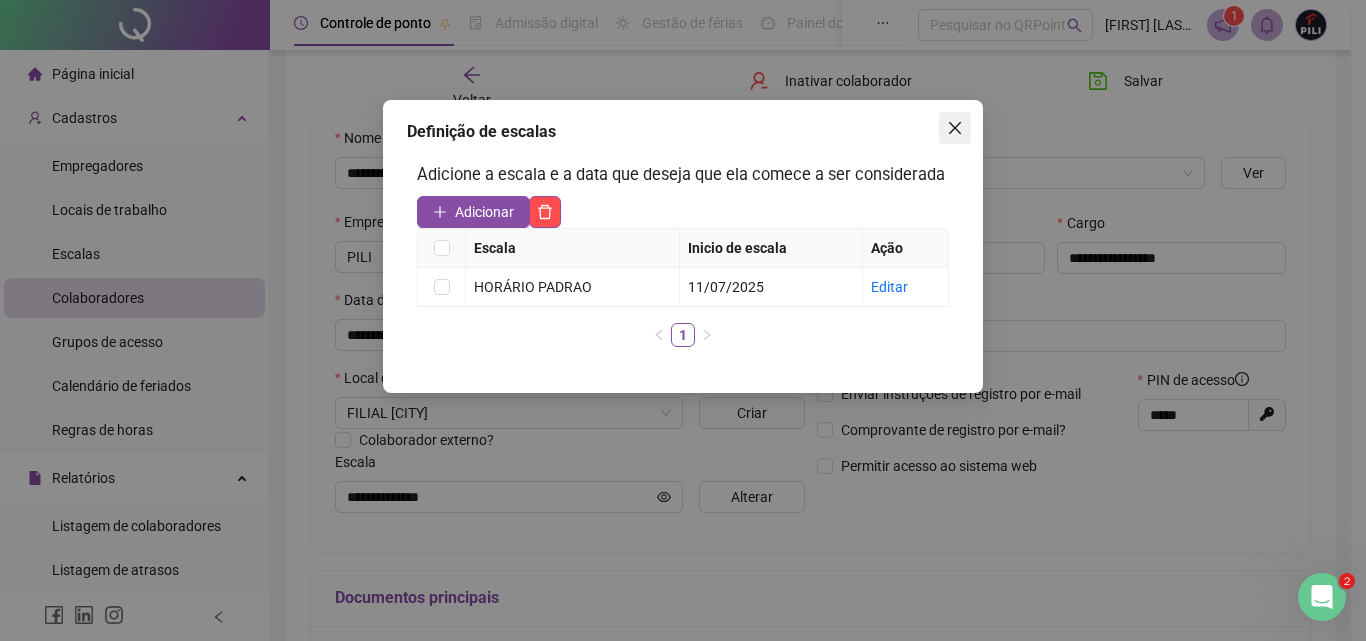 click at bounding box center (955, 128) 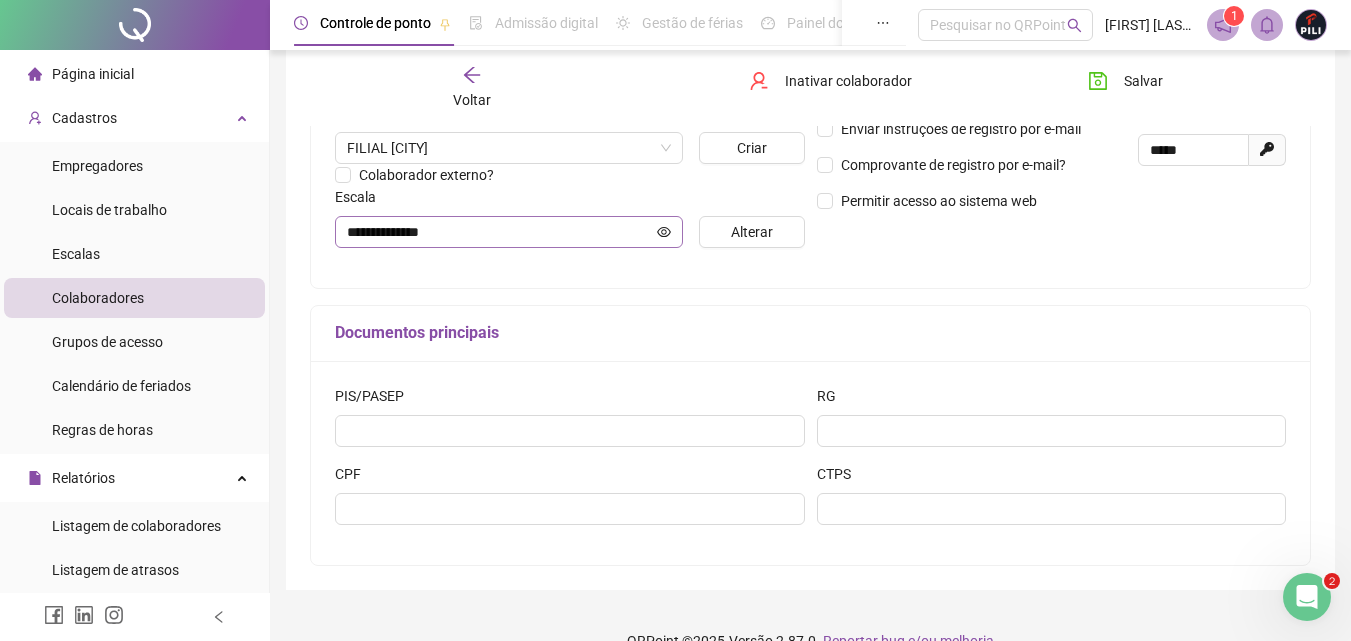 scroll, scrollTop: 500, scrollLeft: 0, axis: vertical 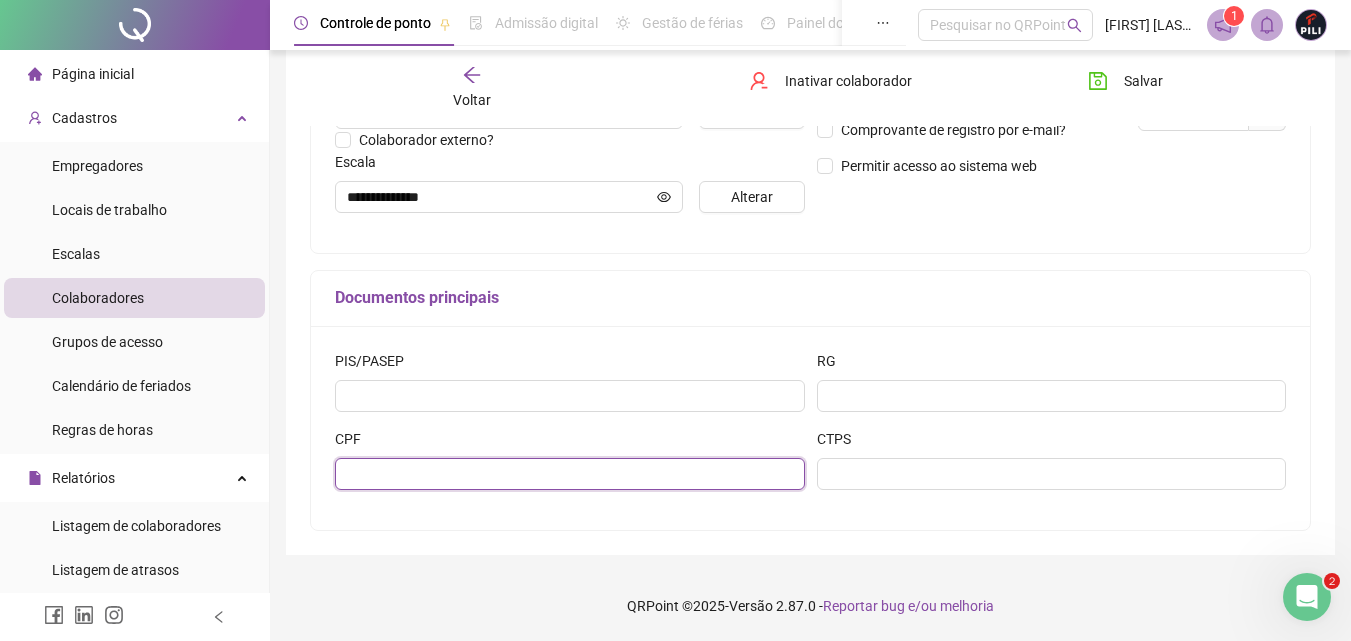 click at bounding box center [570, 474] 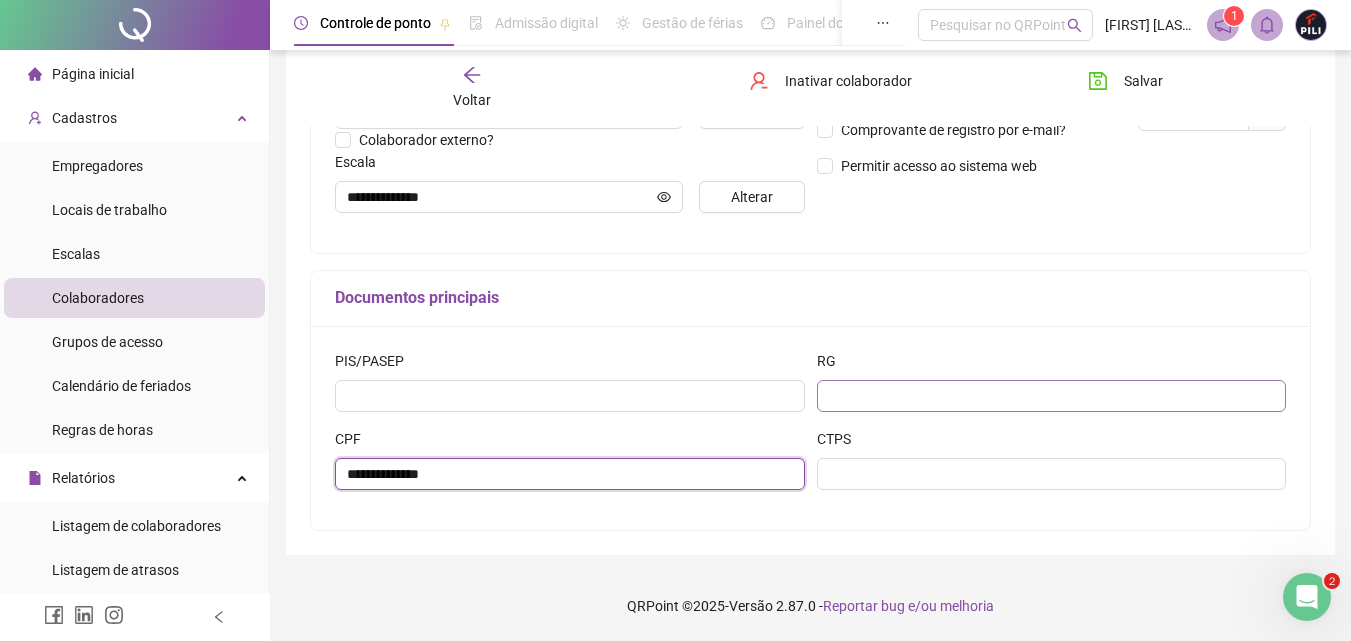 type on "**********" 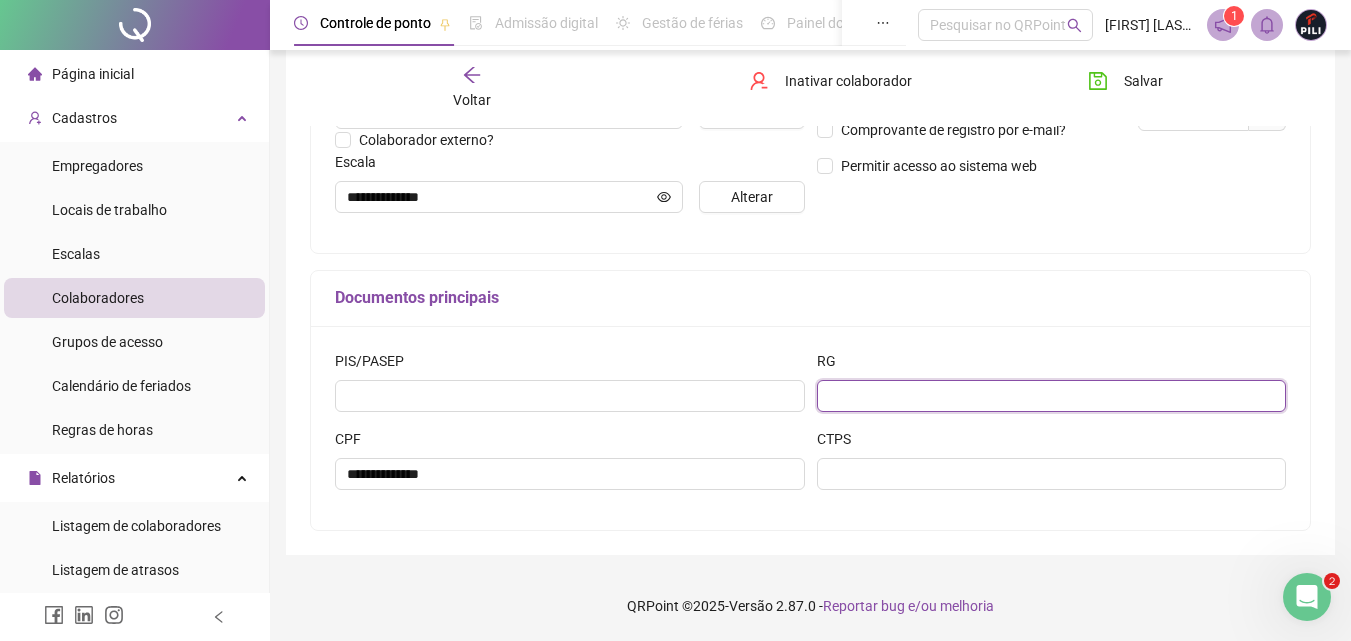 click at bounding box center (1052, 396) 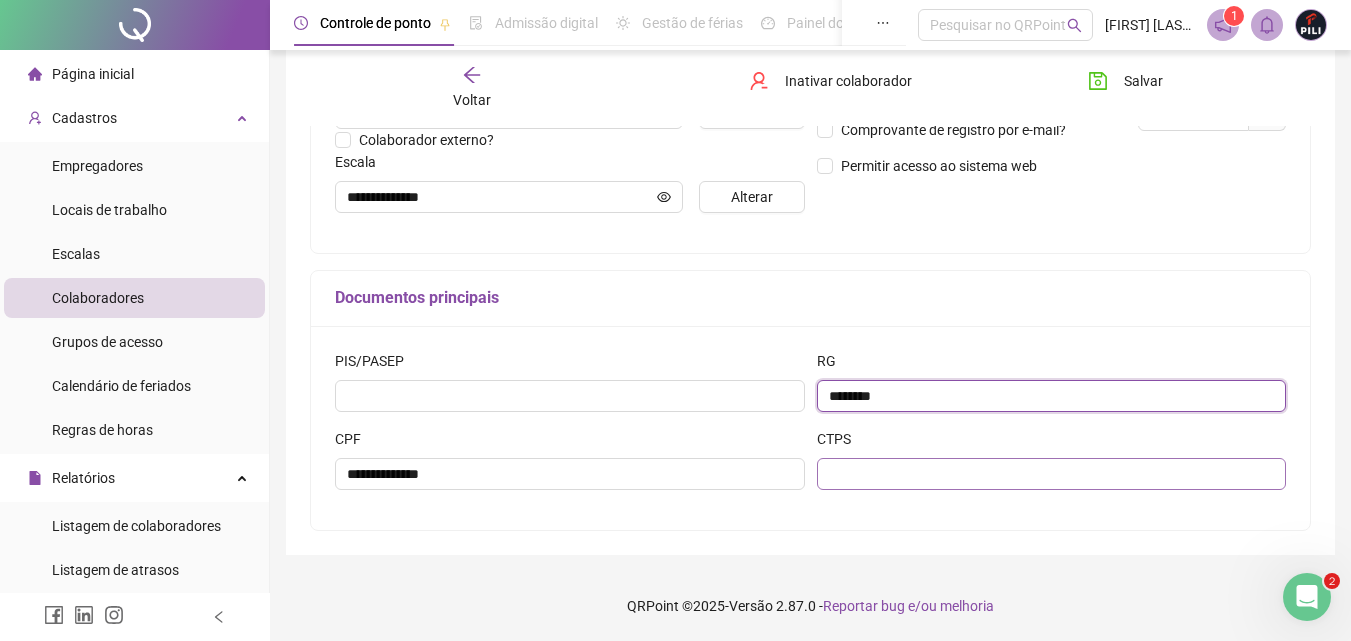 type on "********" 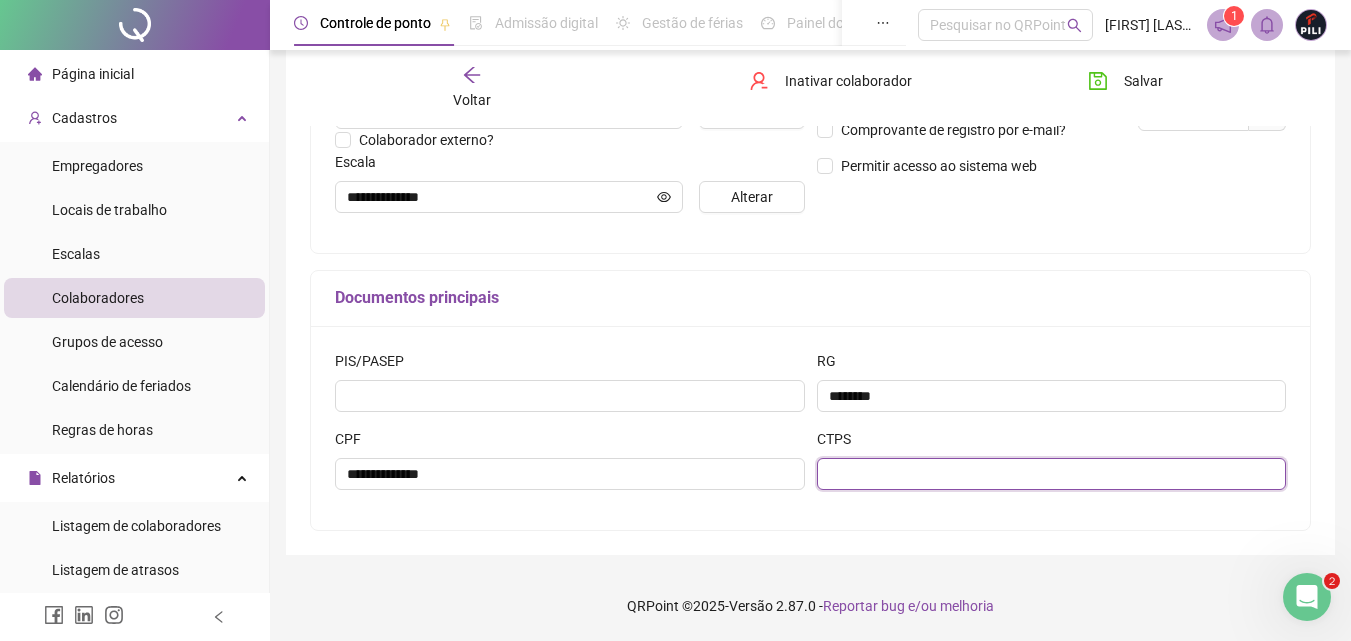 click at bounding box center [1052, 474] 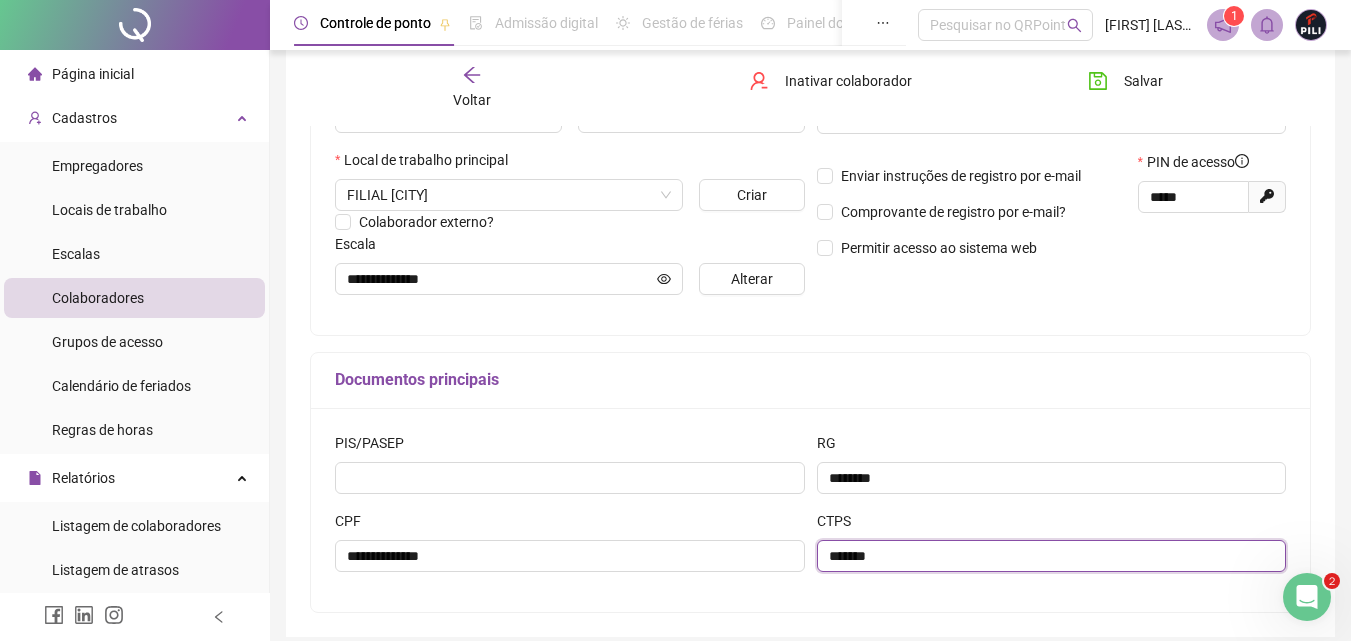 scroll, scrollTop: 0, scrollLeft: 0, axis: both 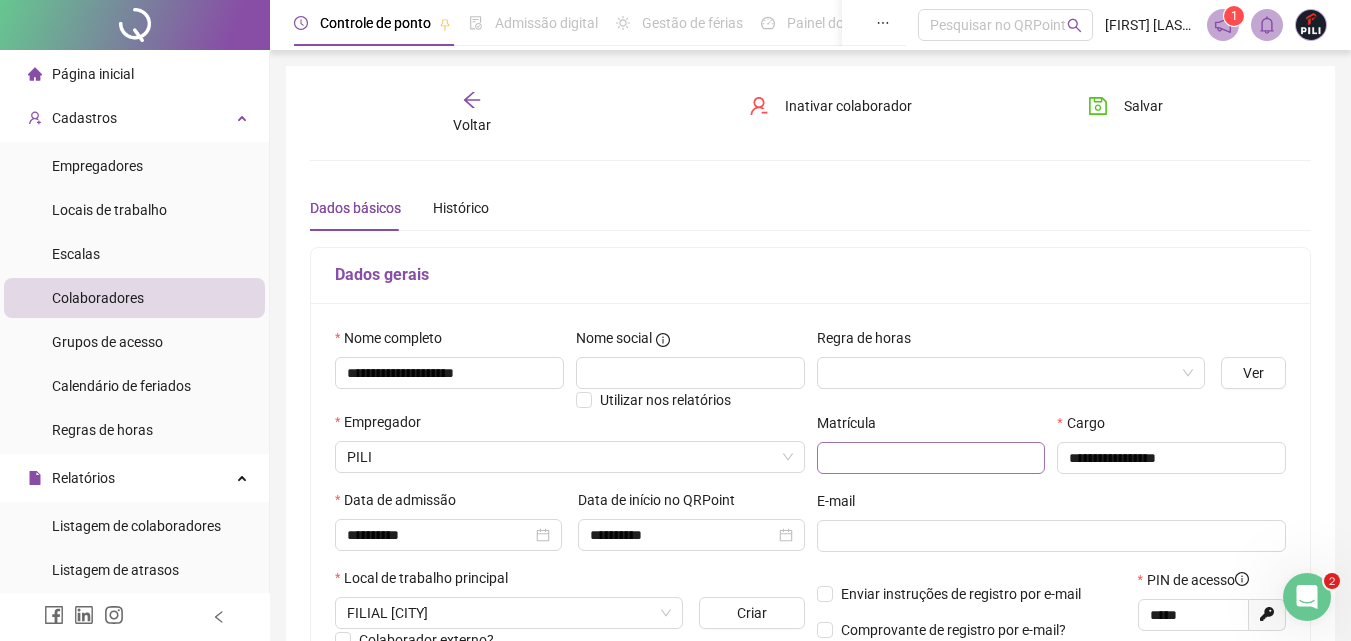 type on "*******" 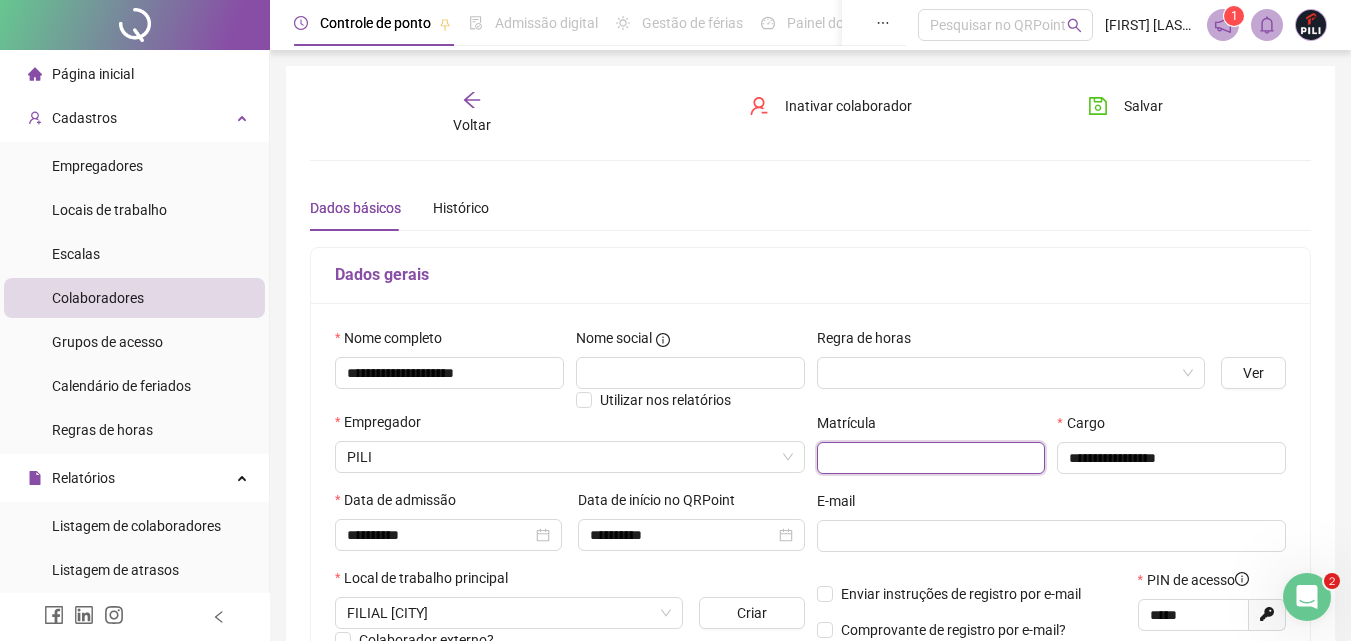 click at bounding box center (931, 458) 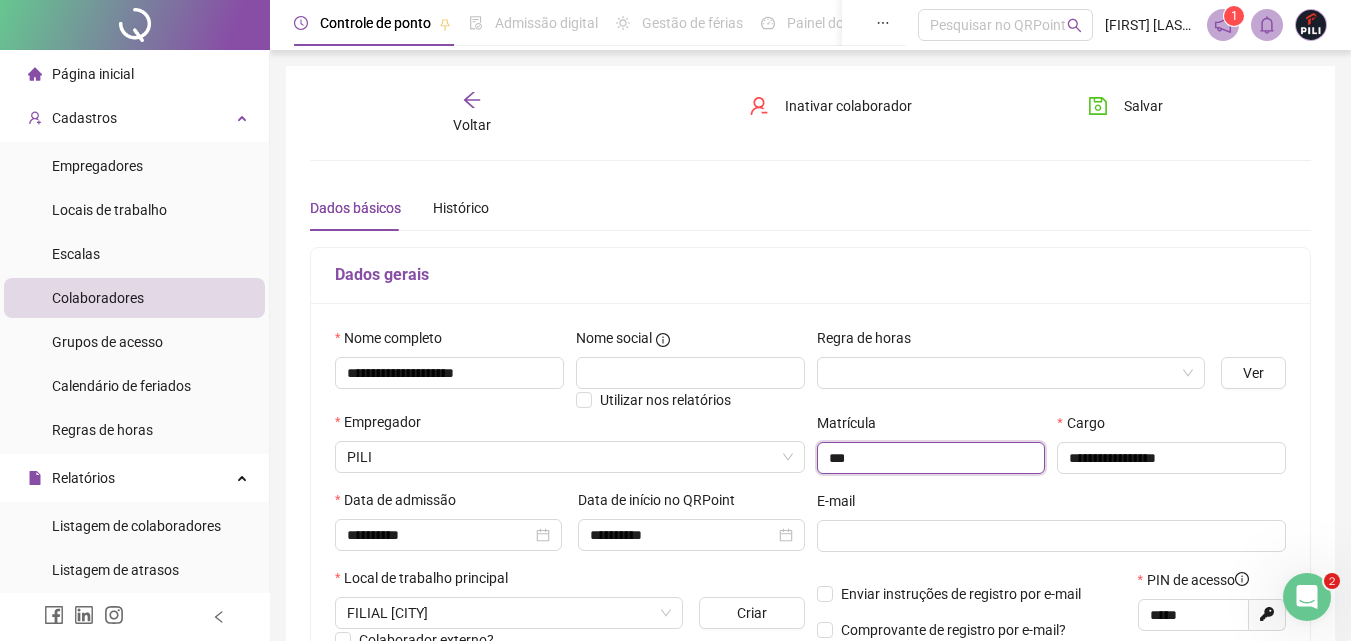 type on "***" 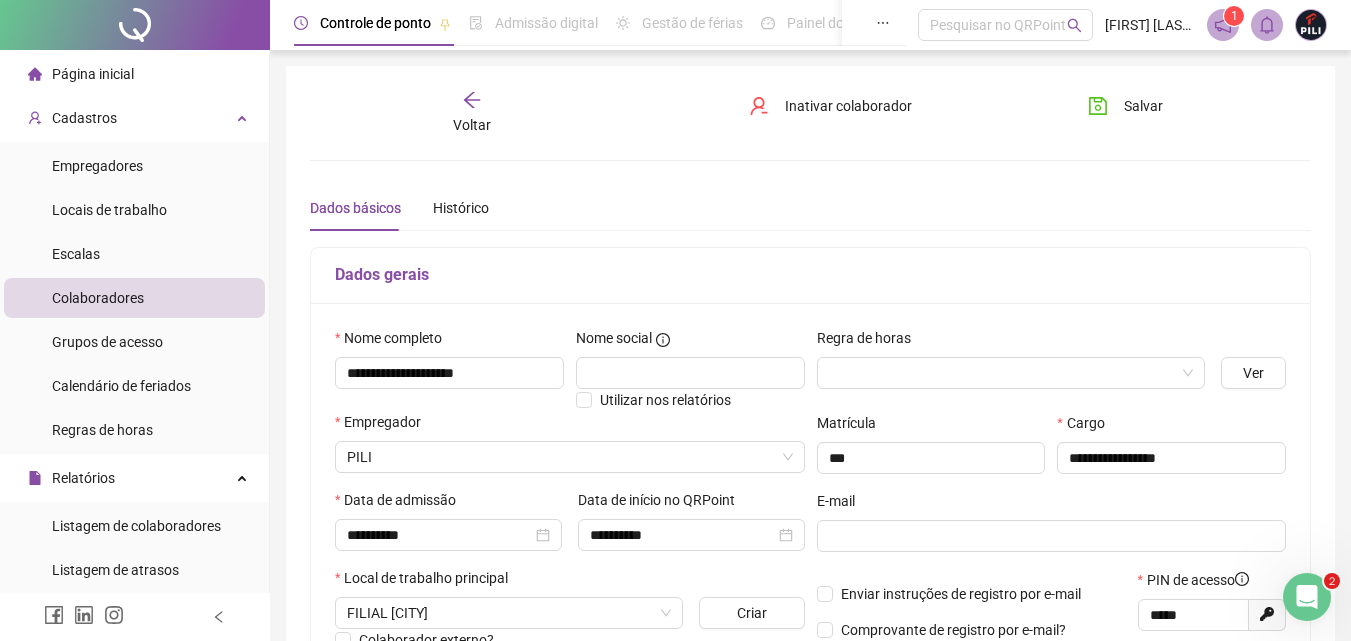 click on "**********" at bounding box center [810, 560] 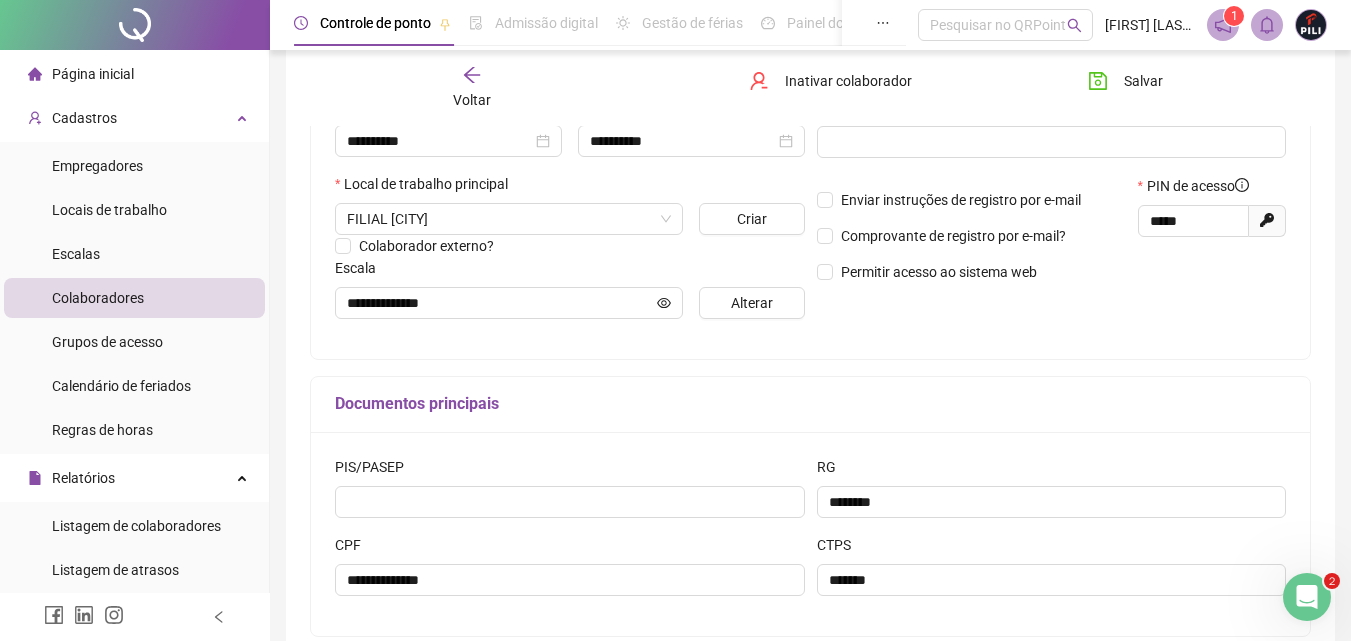 scroll, scrollTop: 419, scrollLeft: 0, axis: vertical 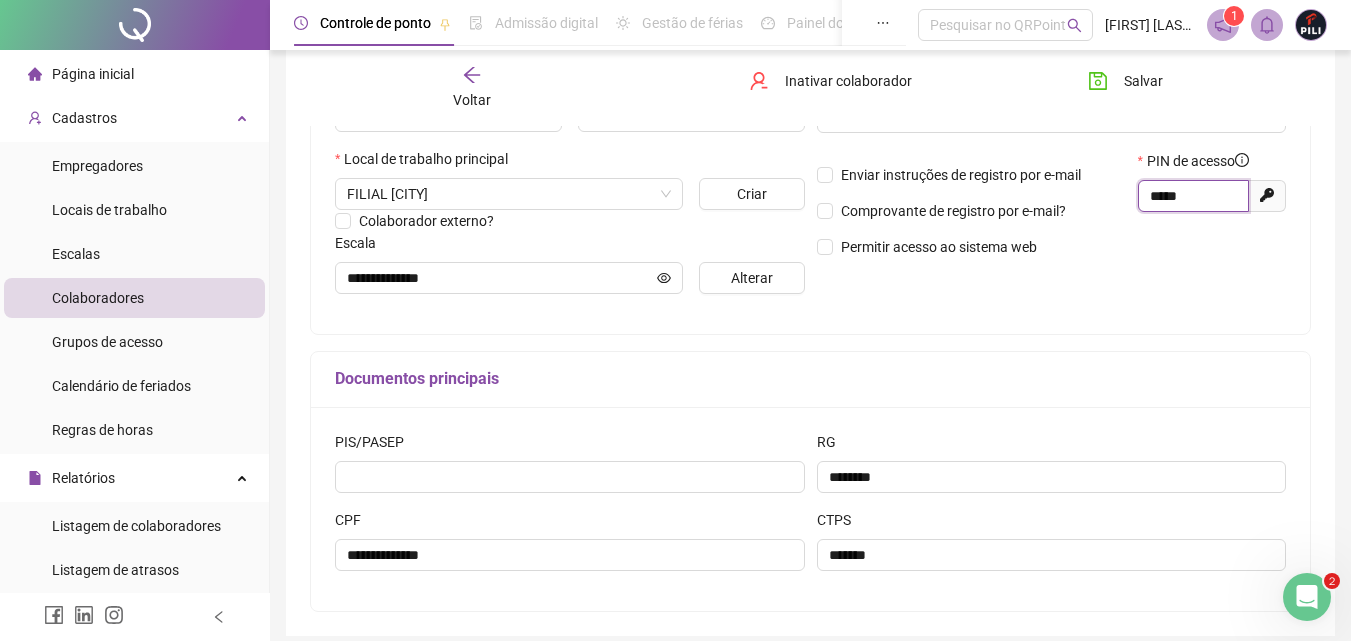 drag, startPoint x: 1150, startPoint y: 199, endPoint x: 1214, endPoint y: 192, distance: 64.381676 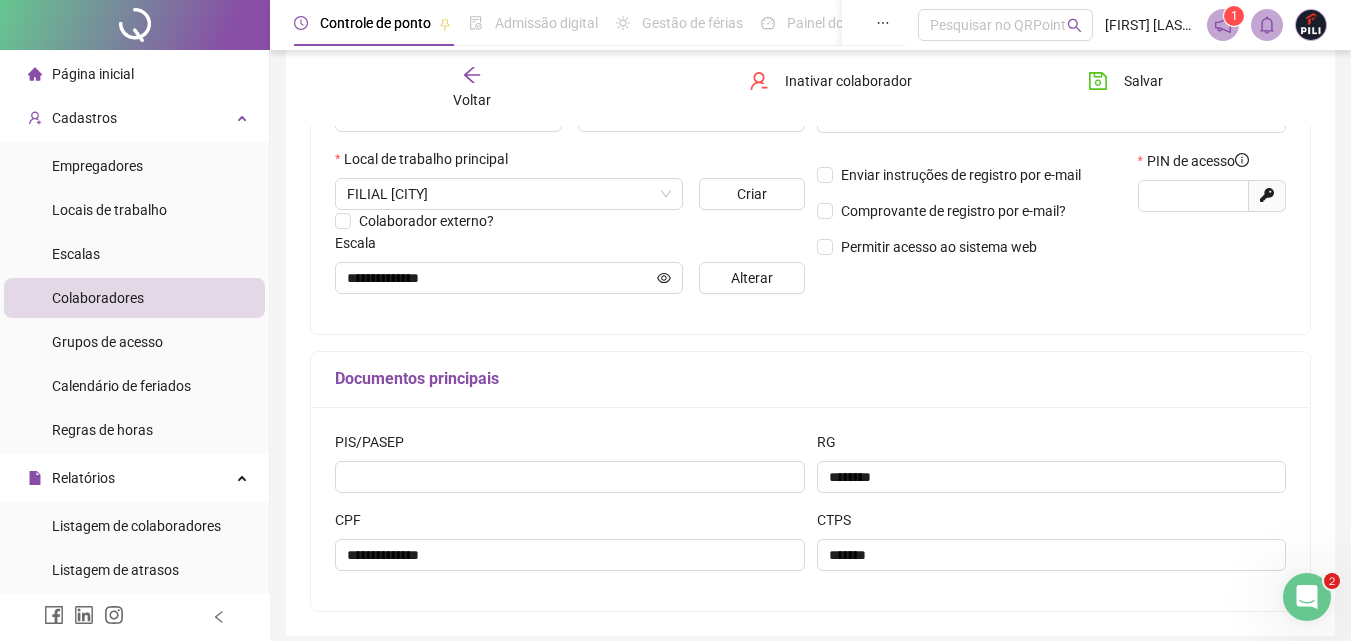 click on "RG" at bounding box center [1052, 446] 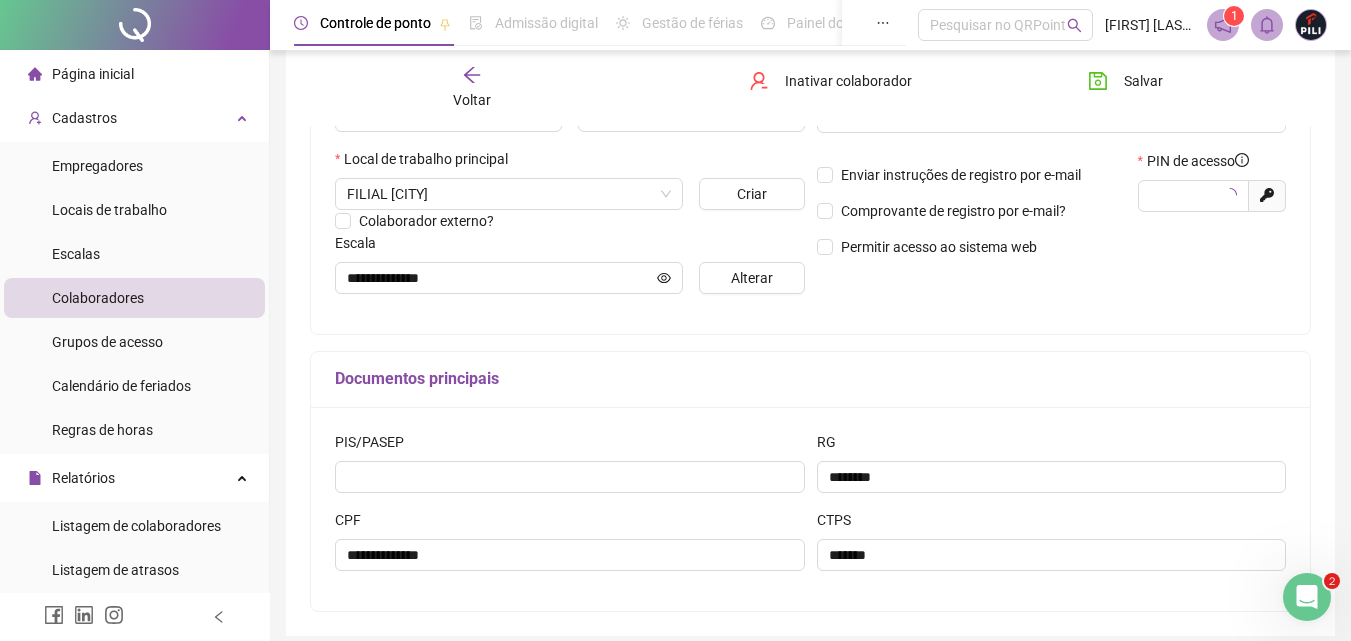 type on "*****" 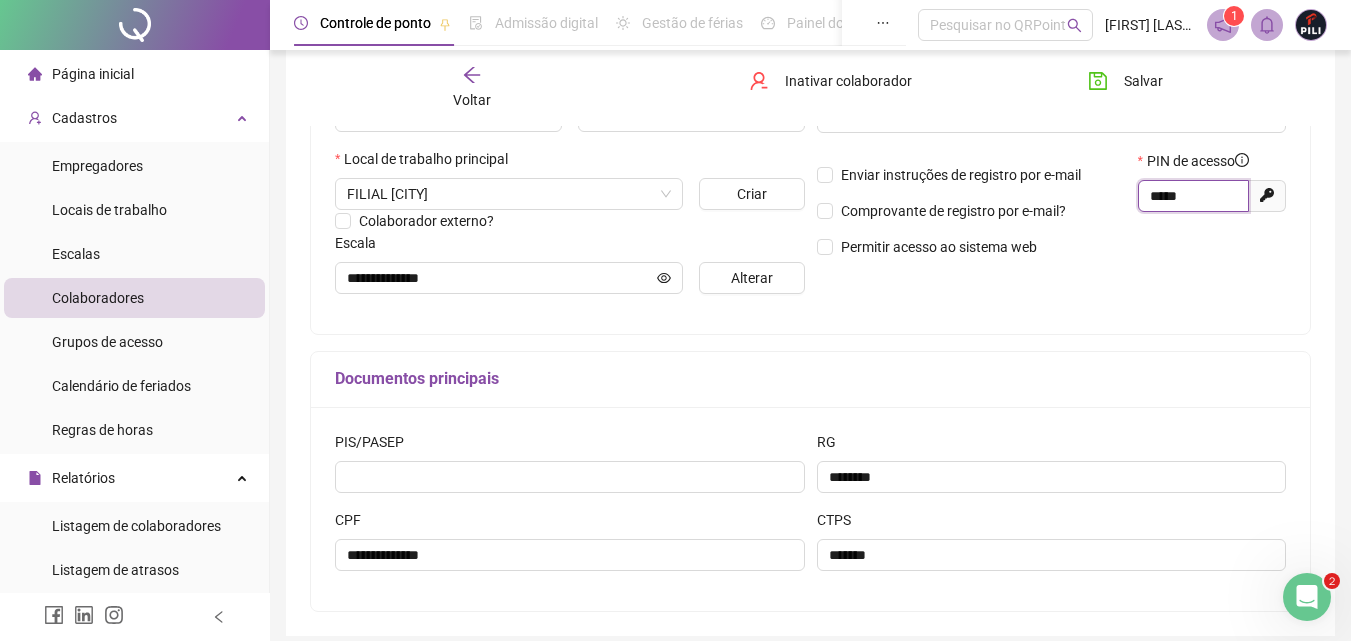 click on "*****" at bounding box center [1191, 196] 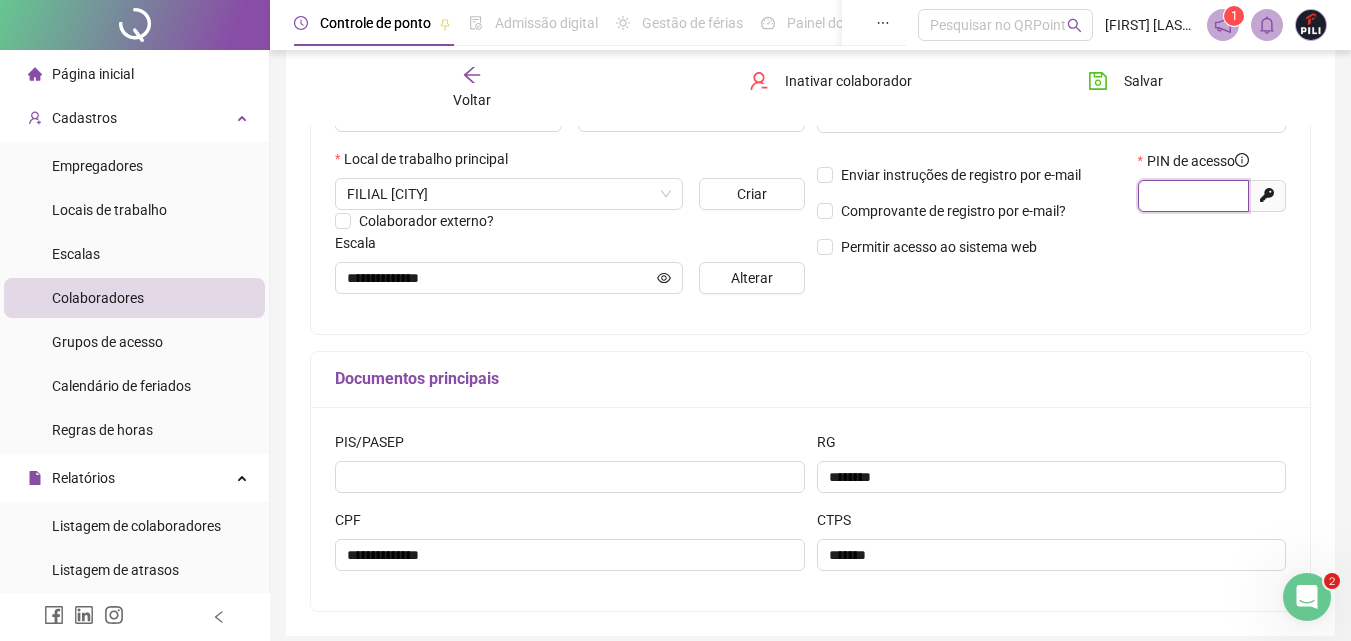 paste on "*****" 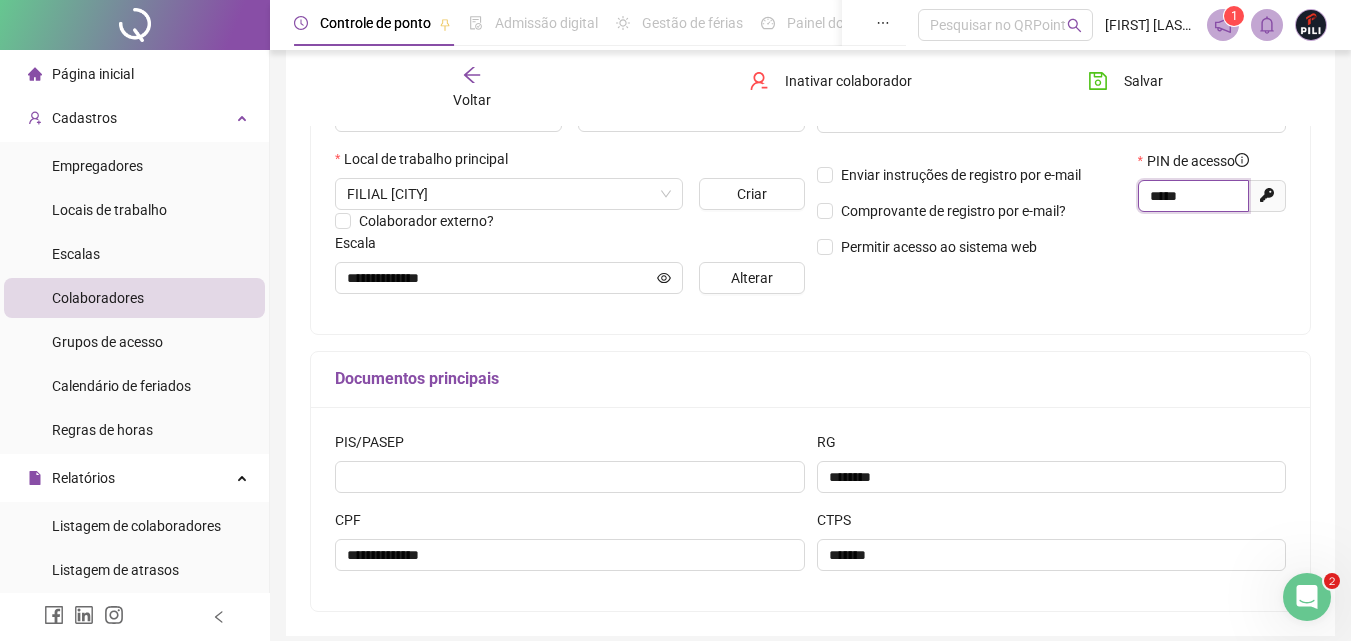 type on "*****" 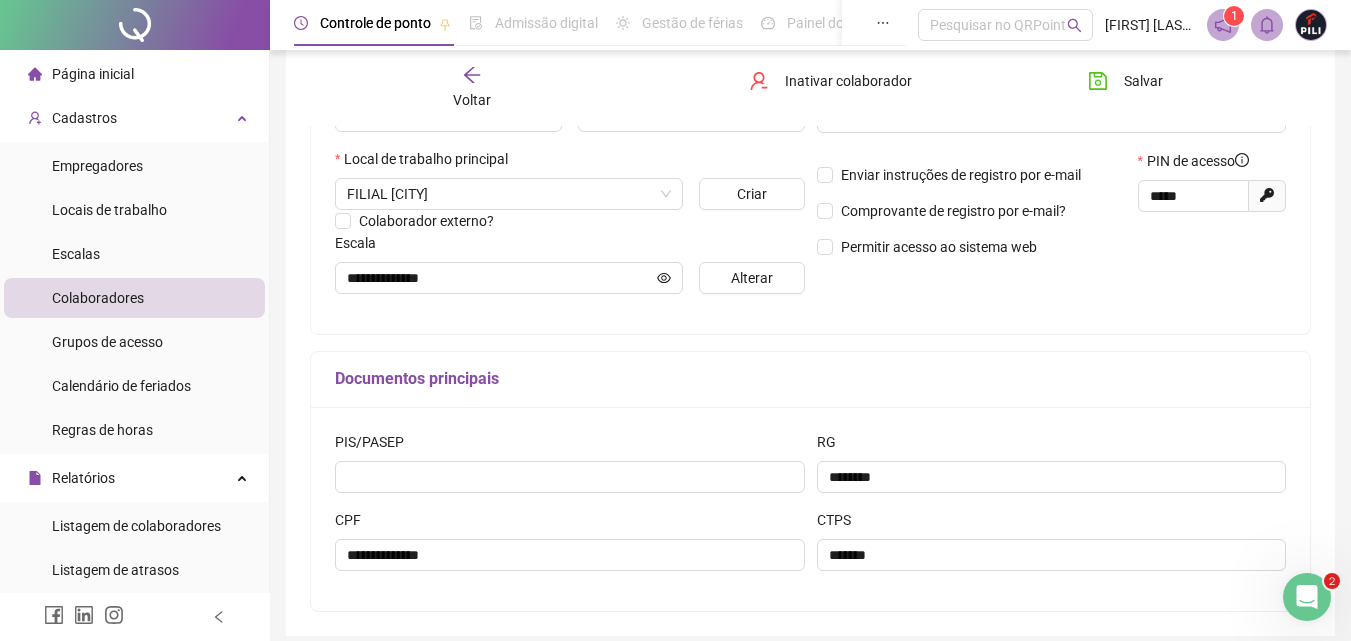 click on "PIN de acesso  ***** Gerar novo pin" at bounding box center (1212, 211) 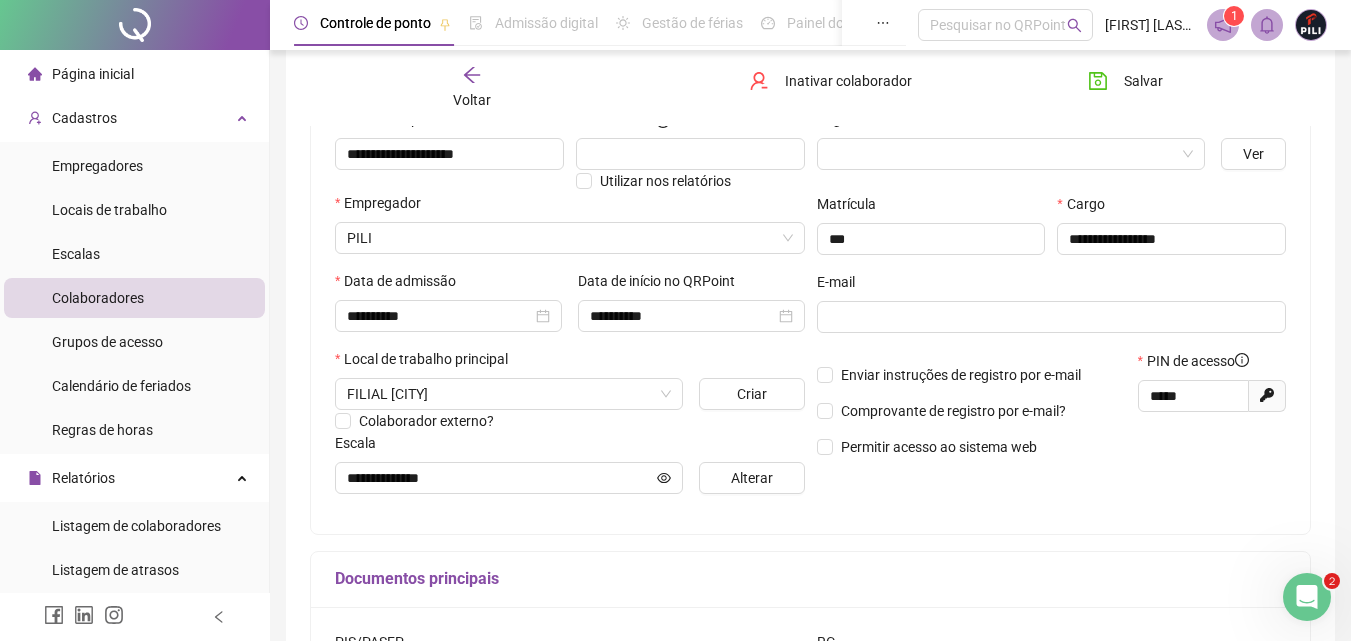 scroll, scrollTop: 19, scrollLeft: 0, axis: vertical 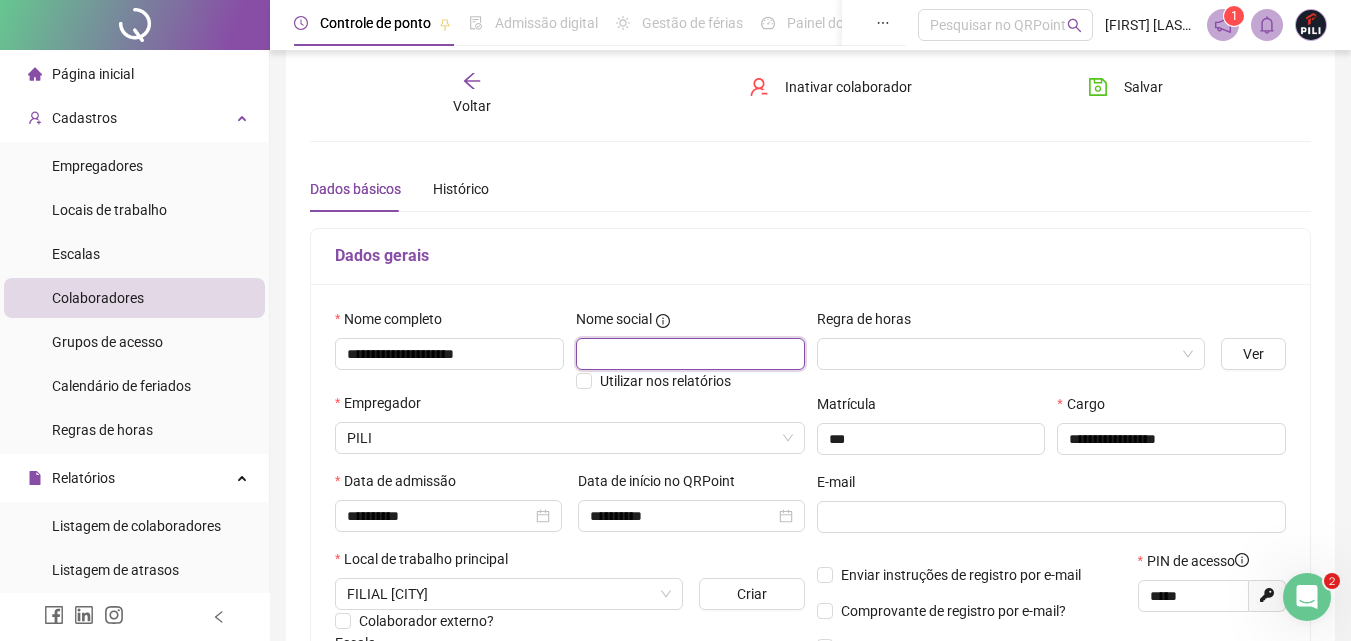 click at bounding box center [690, 354] 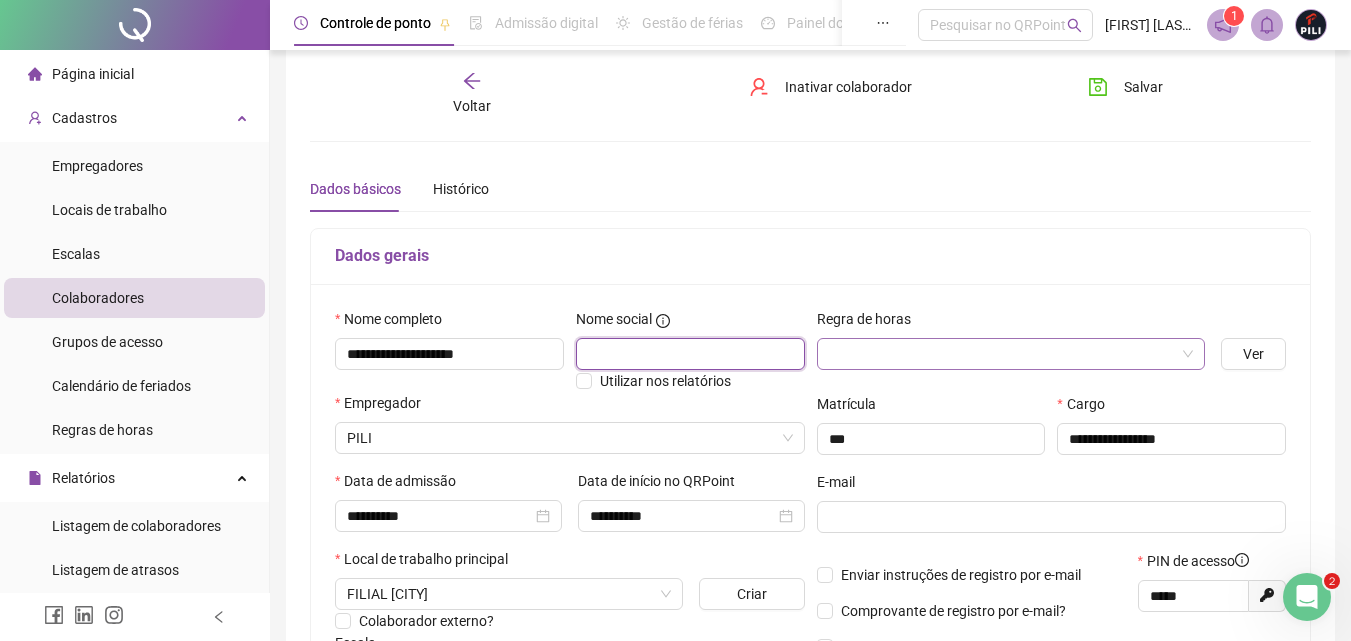 click at bounding box center (1011, 354) 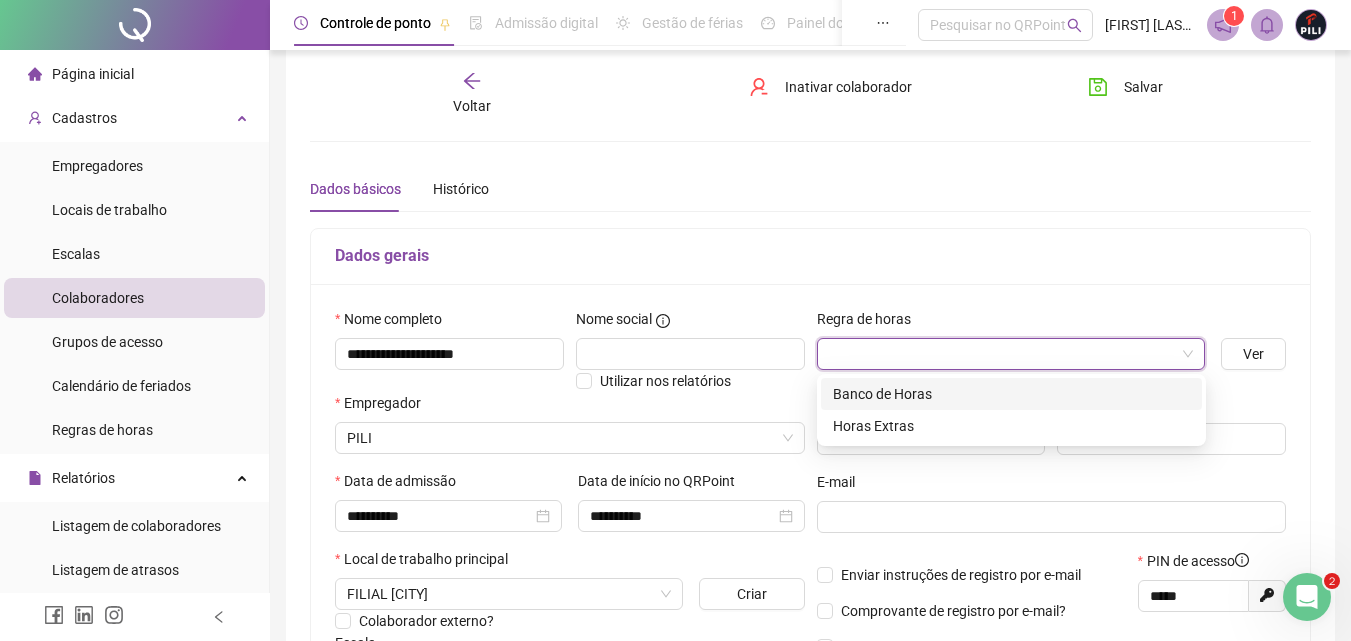 click on "Dados gerais" at bounding box center (810, 256) 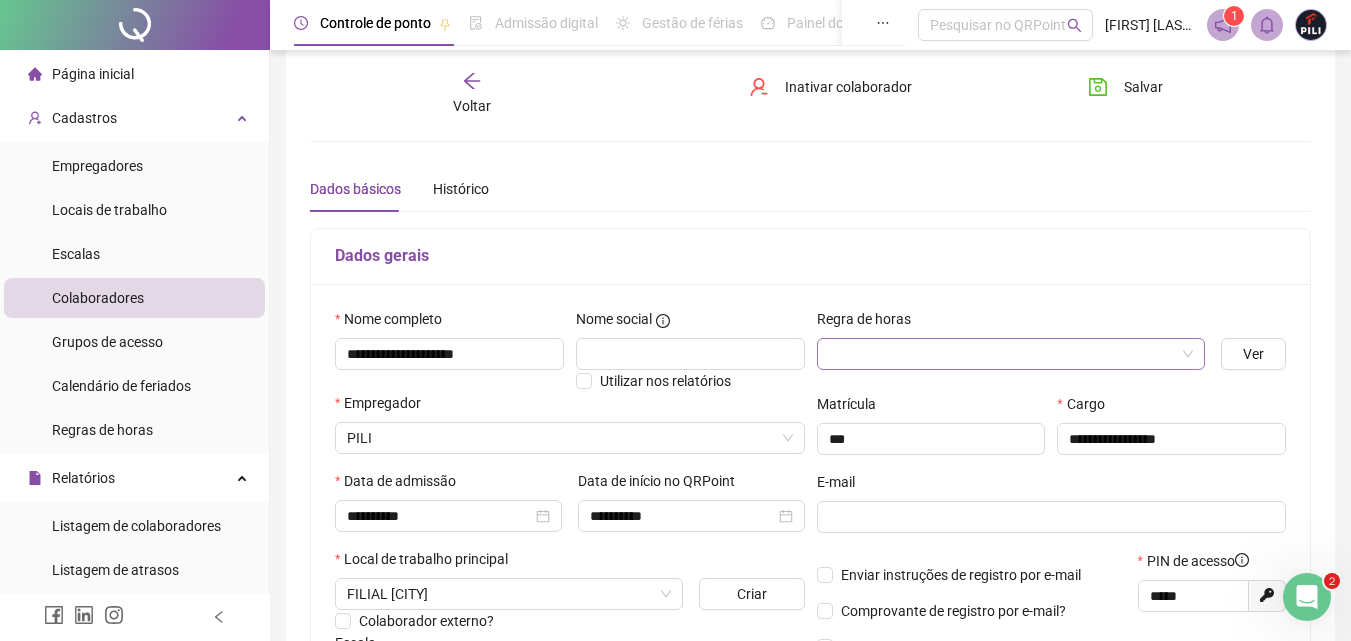 click at bounding box center [1011, 354] 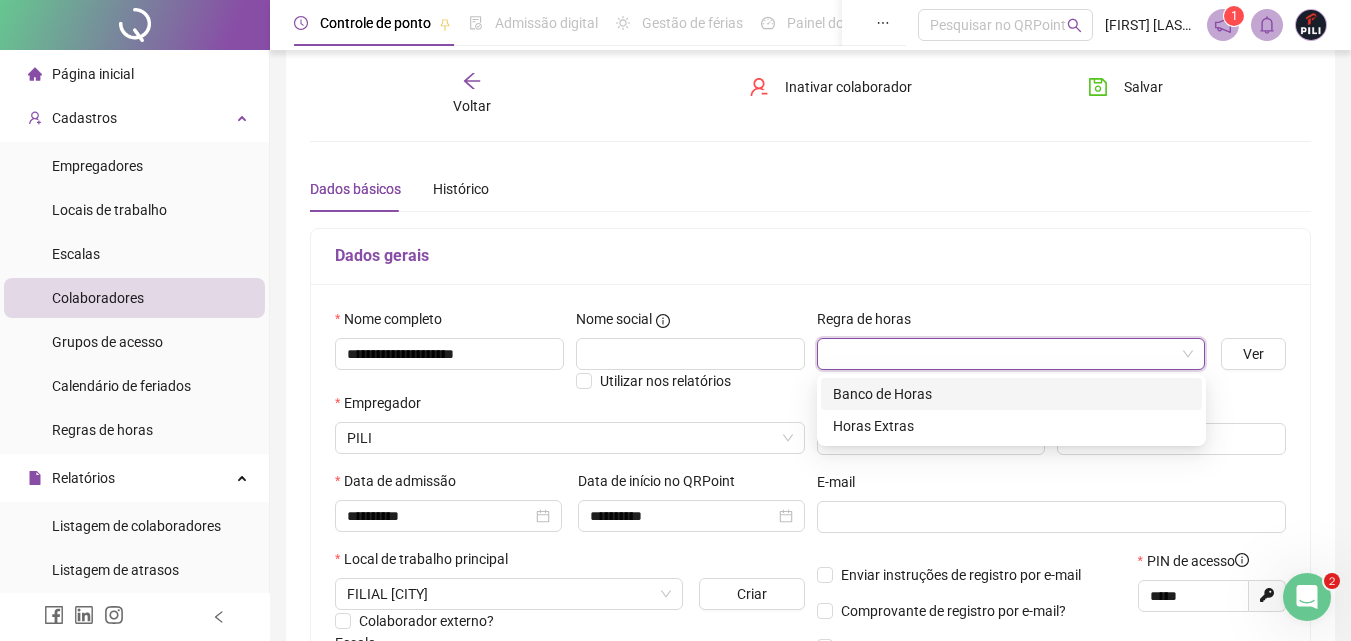 click at bounding box center (1011, 354) 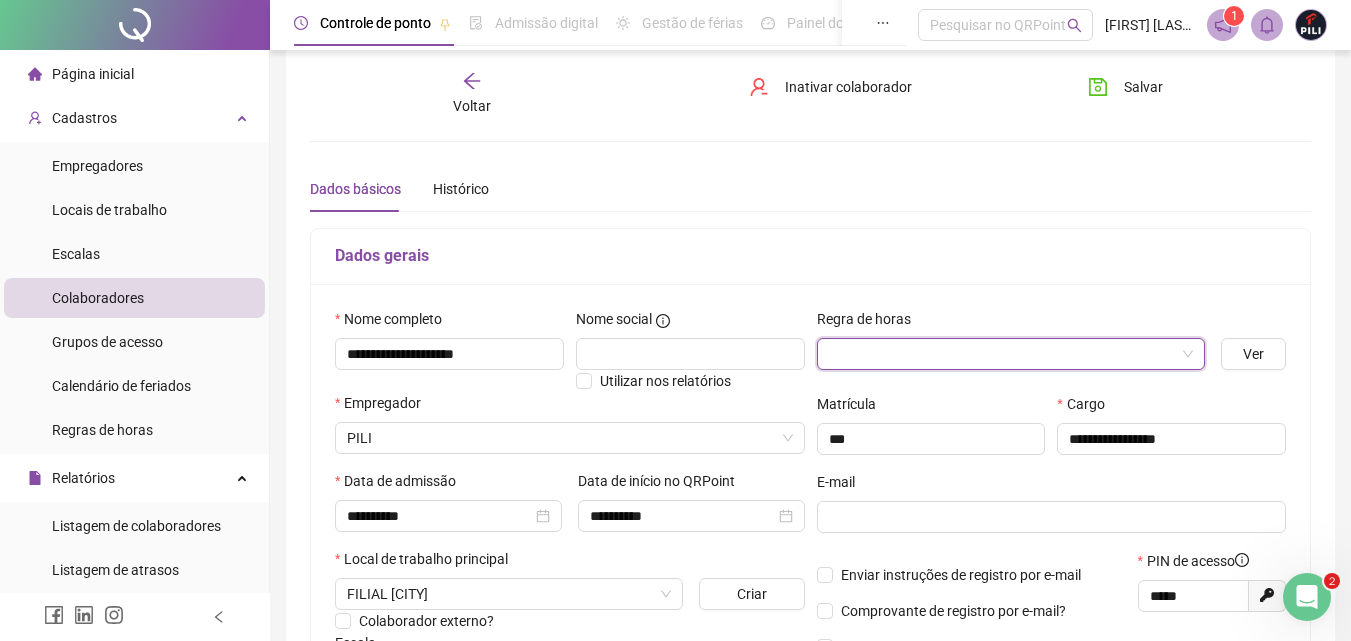 click at bounding box center (1011, 354) 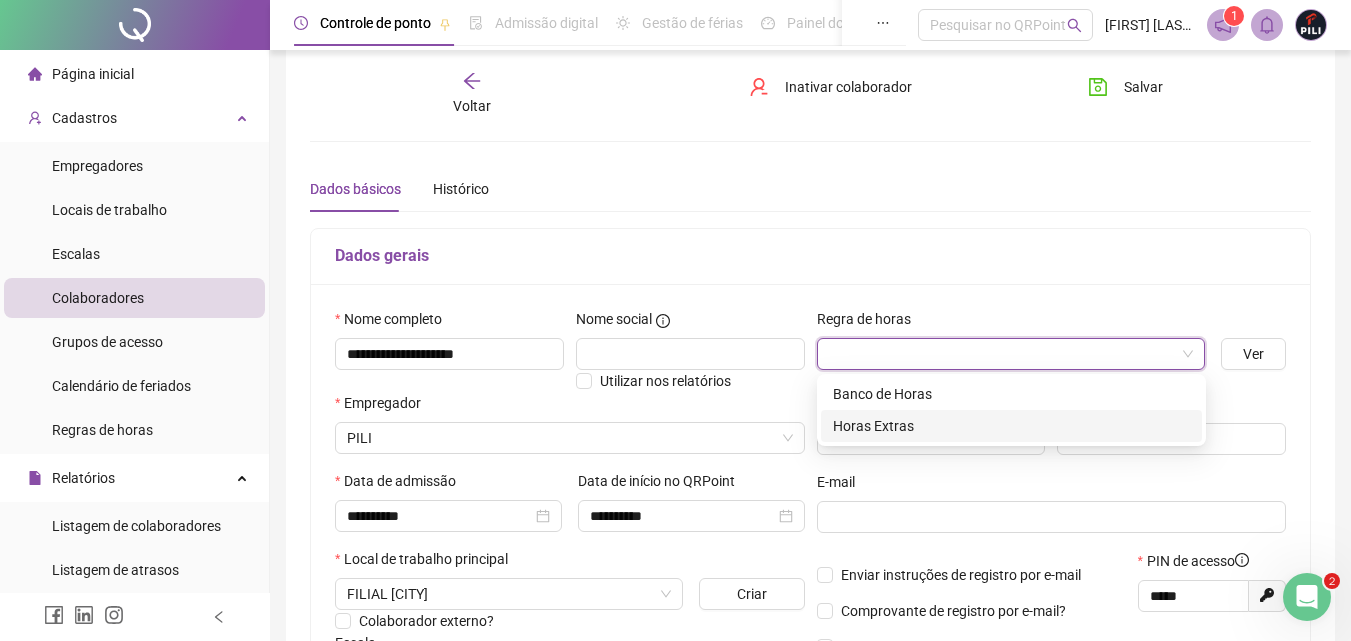 click on "Horas Extras" at bounding box center [1011, 426] 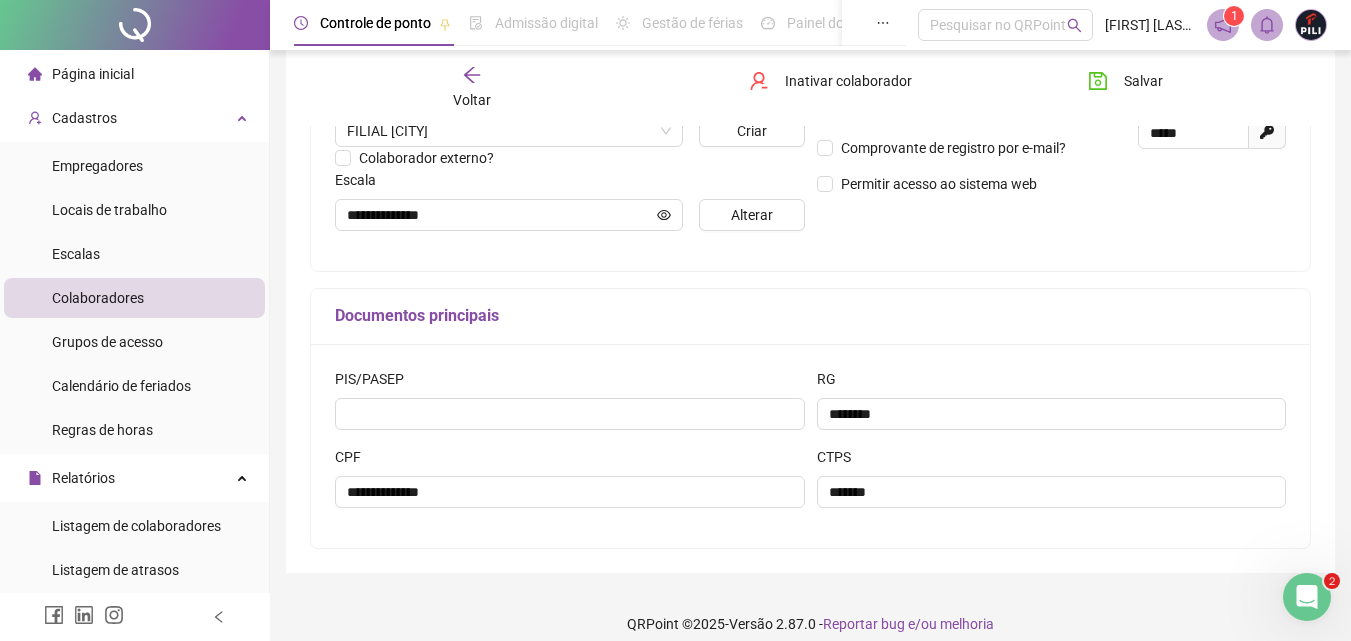 scroll, scrollTop: 500, scrollLeft: 0, axis: vertical 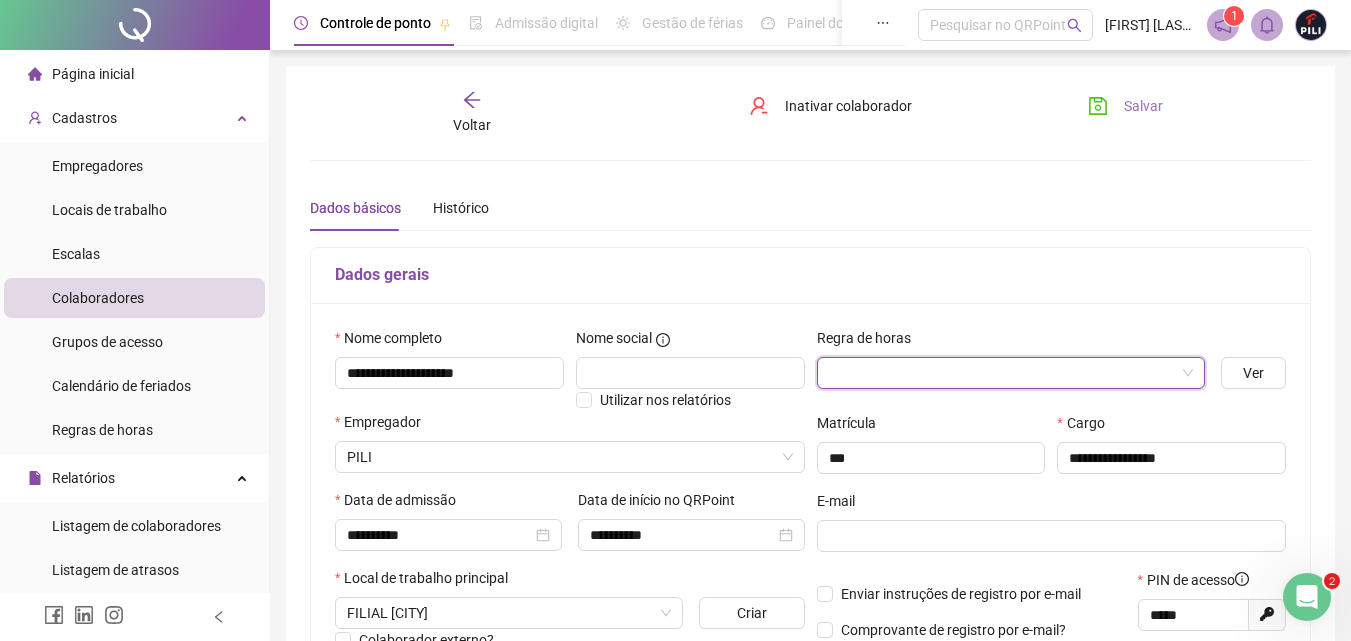 click on "Salvar" at bounding box center (1143, 106) 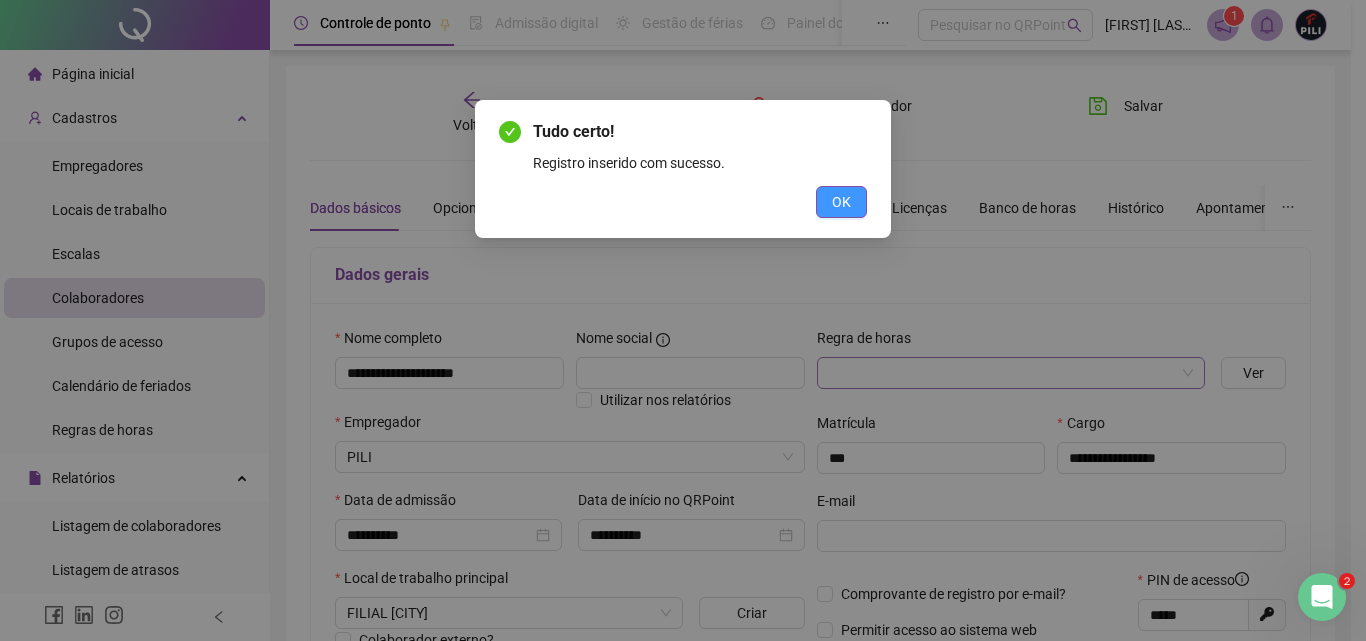 click on "OK" at bounding box center [841, 202] 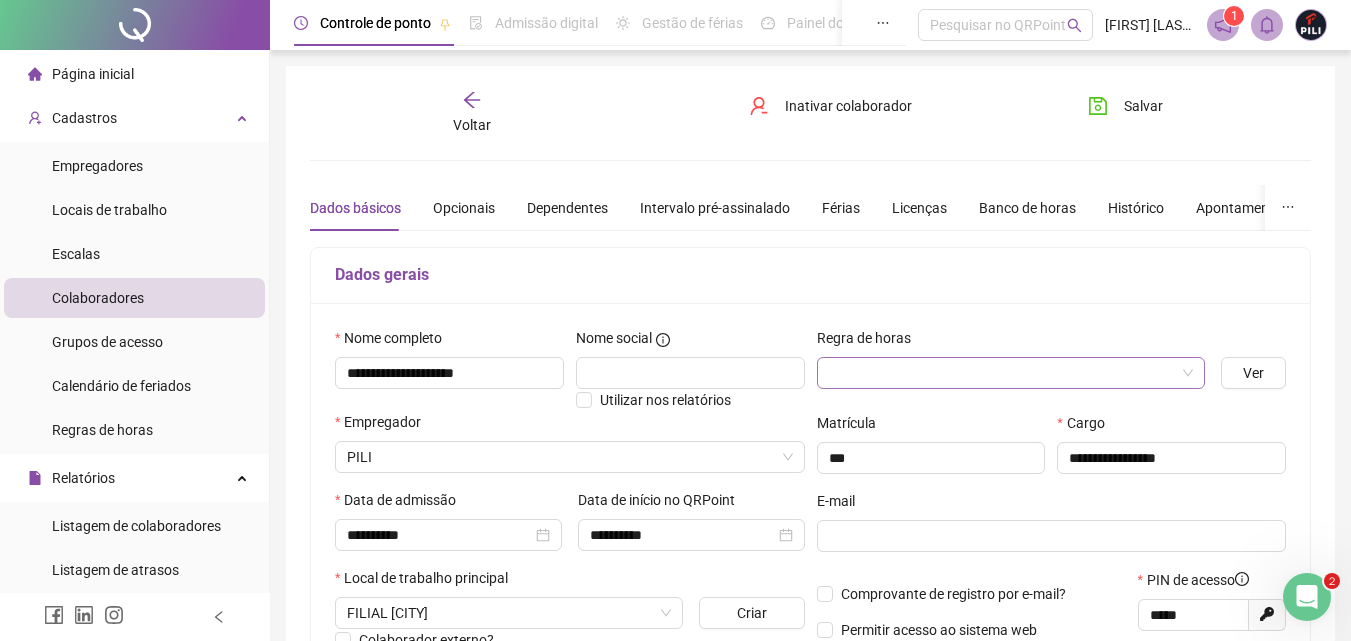 click on "Voltar" at bounding box center (472, 113) 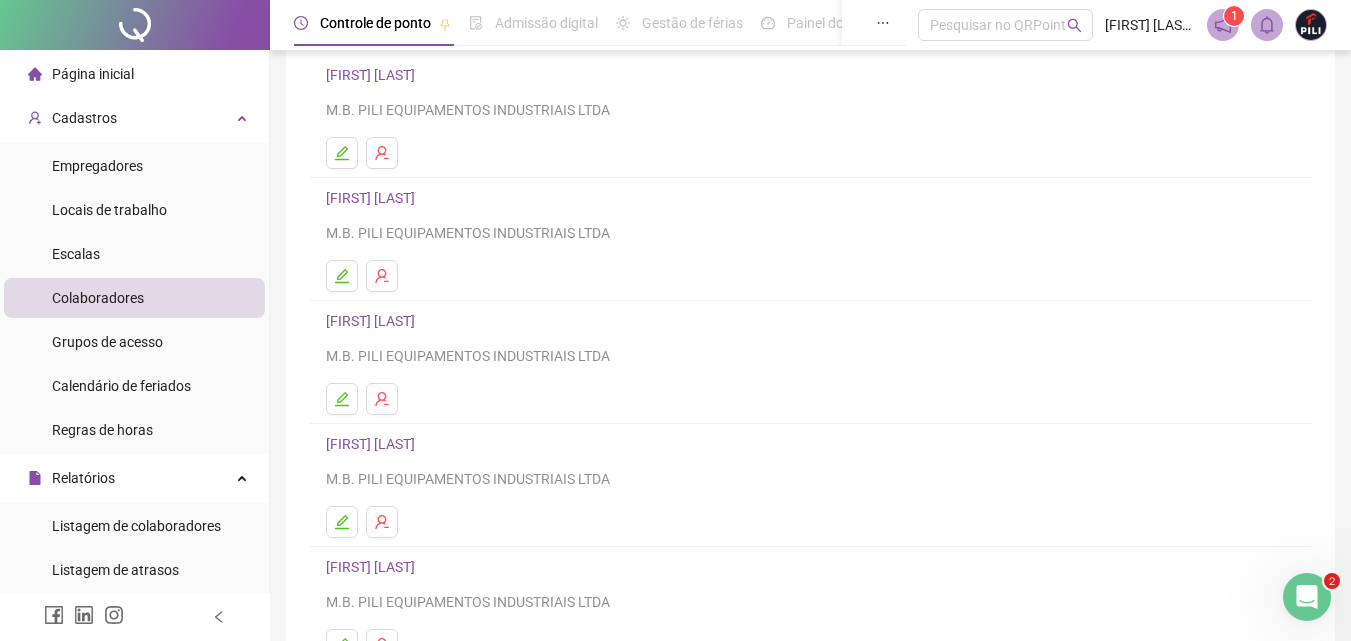 scroll, scrollTop: 200, scrollLeft: 0, axis: vertical 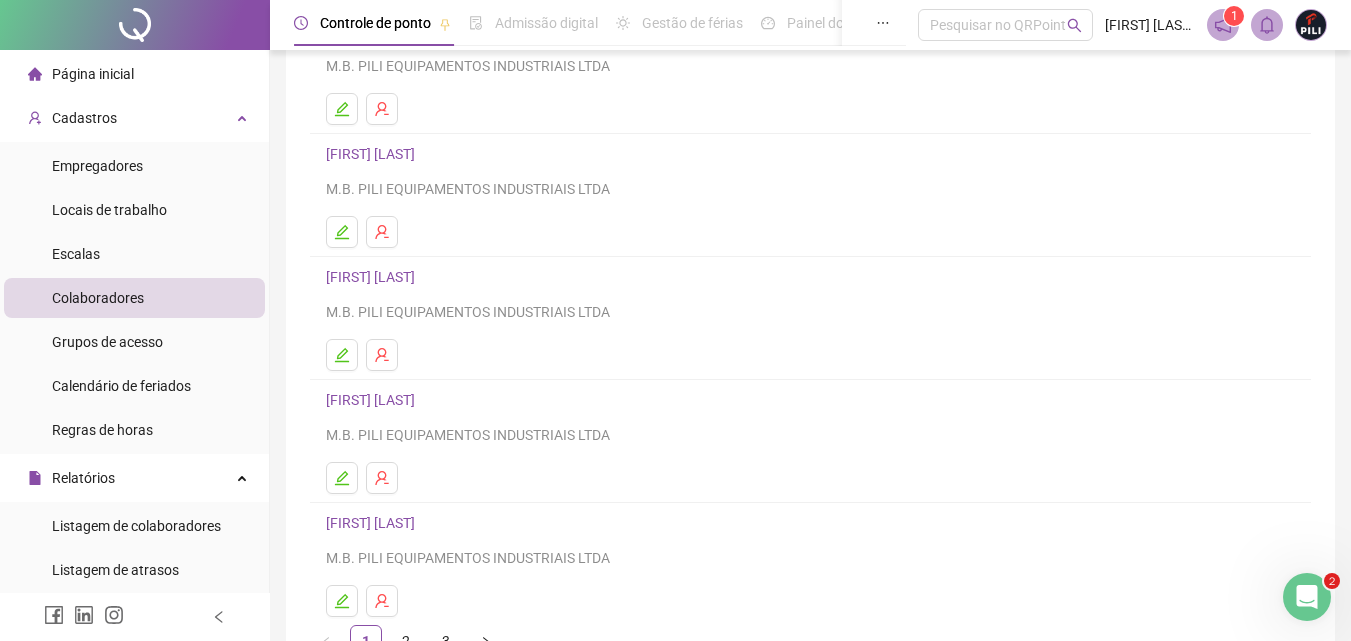 click on "[FIRST] [LAST]" at bounding box center [373, 400] 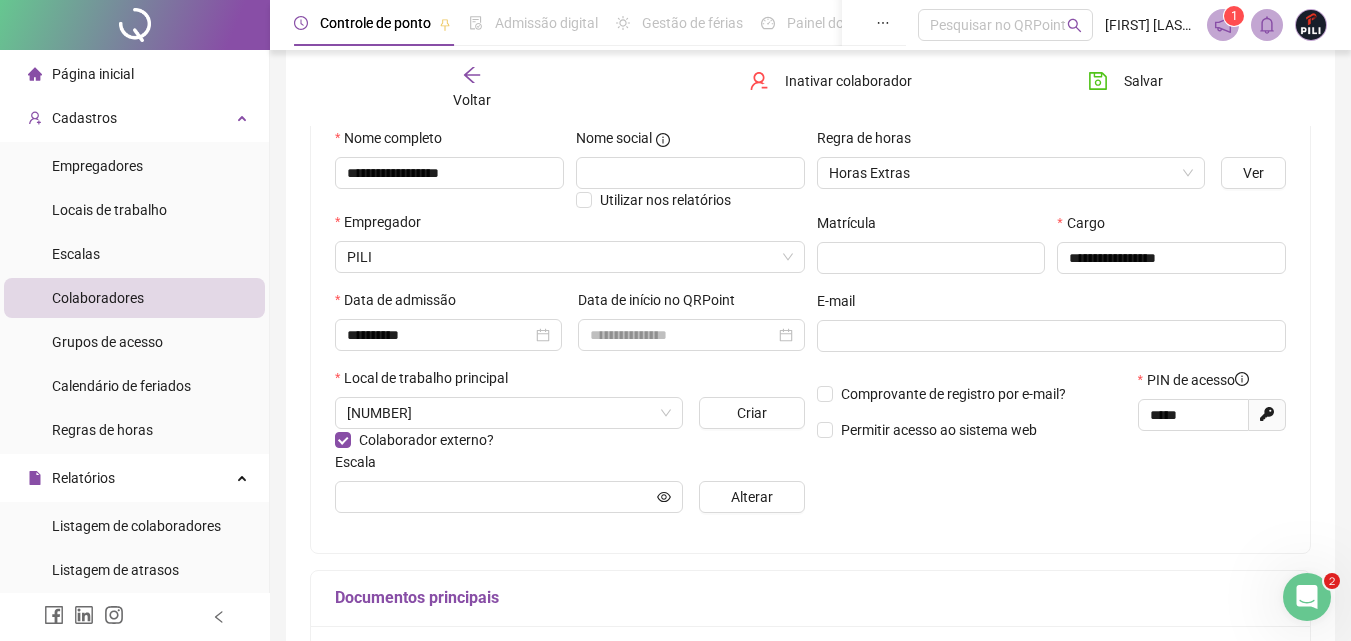 type on "**********" 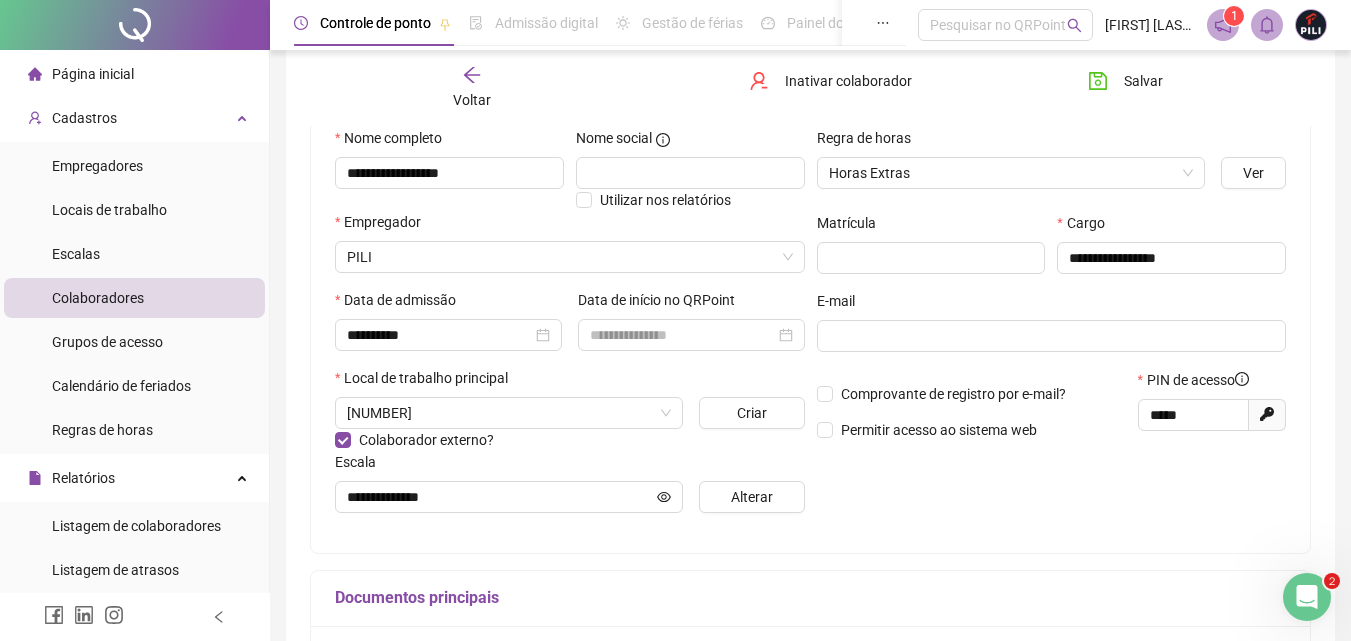 scroll, scrollTop: 210, scrollLeft: 0, axis: vertical 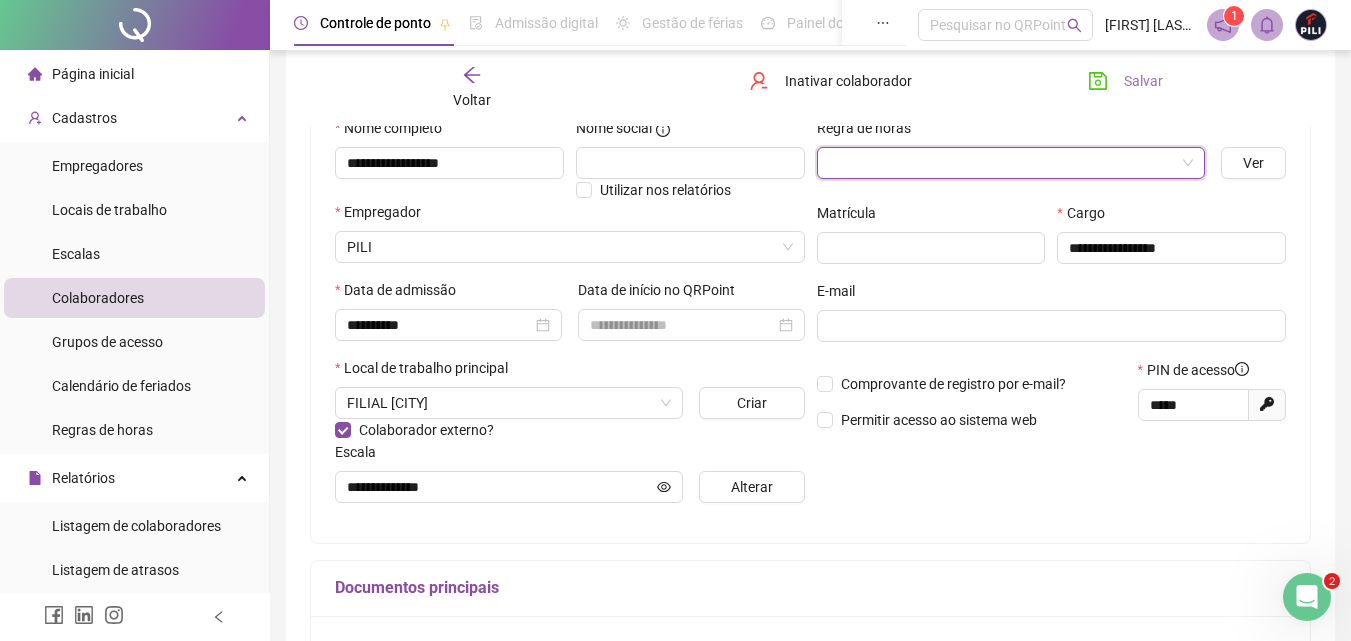 click on "Salvar" at bounding box center [1125, 81] 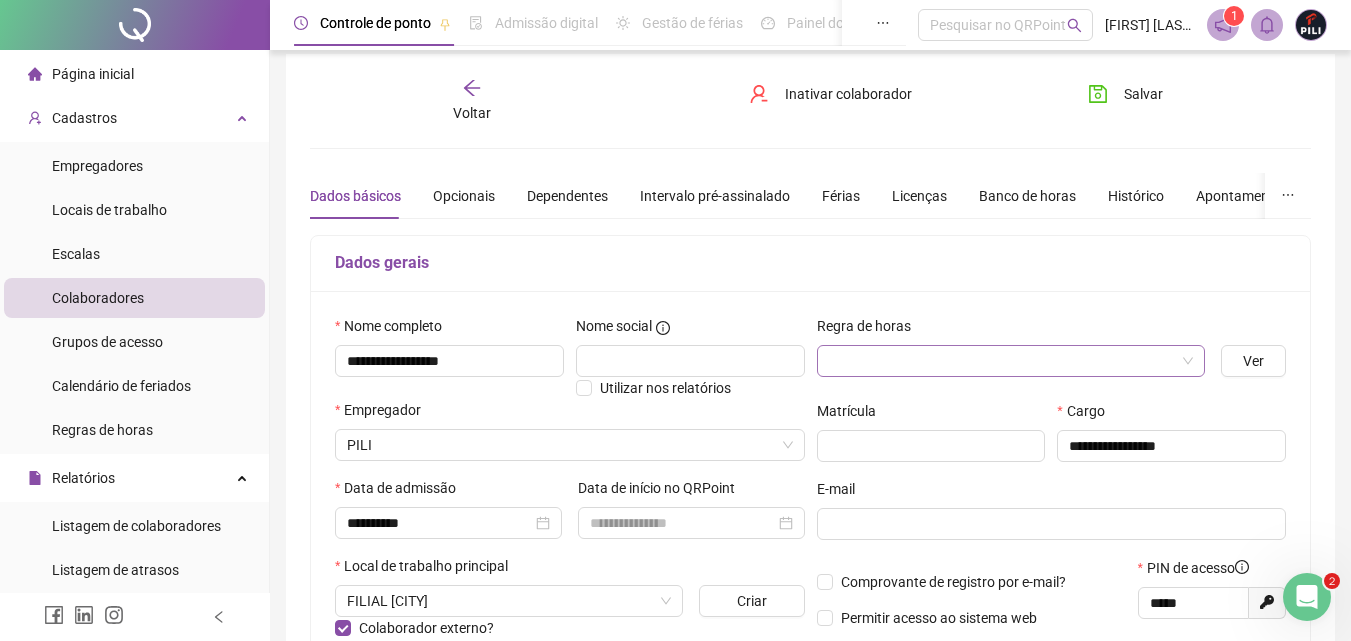 scroll, scrollTop: 10, scrollLeft: 0, axis: vertical 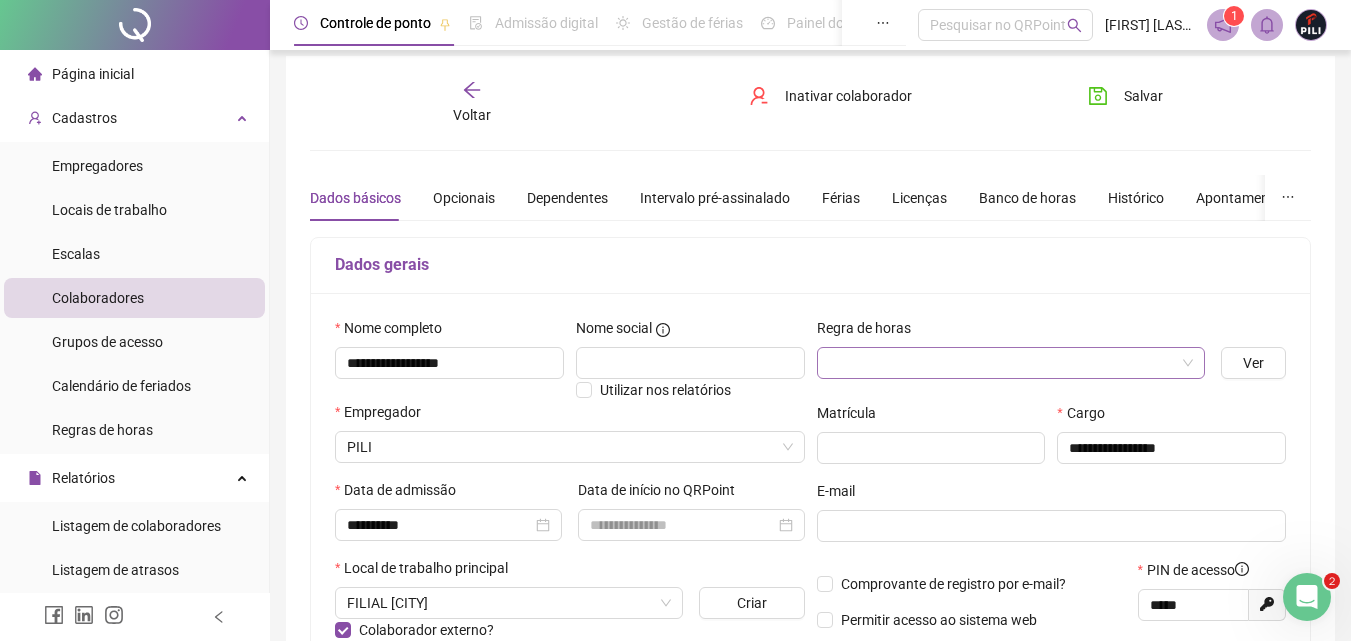 click on "**********" at bounding box center [810, 550] 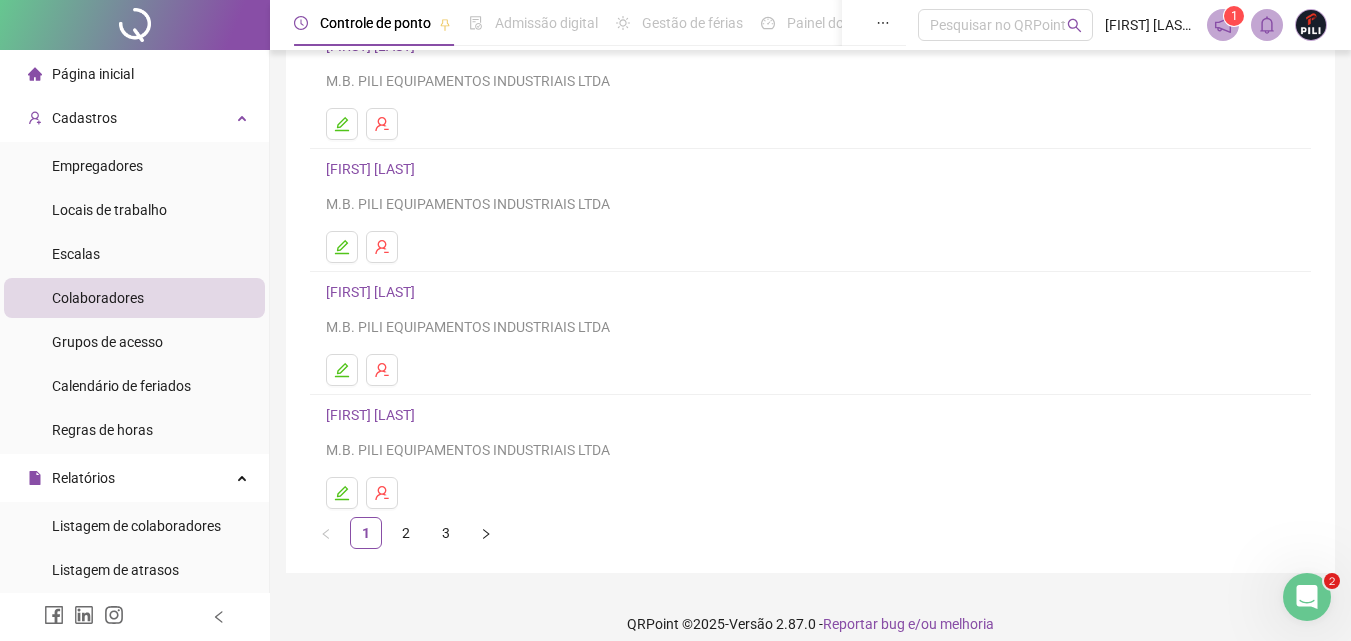 scroll, scrollTop: 326, scrollLeft: 0, axis: vertical 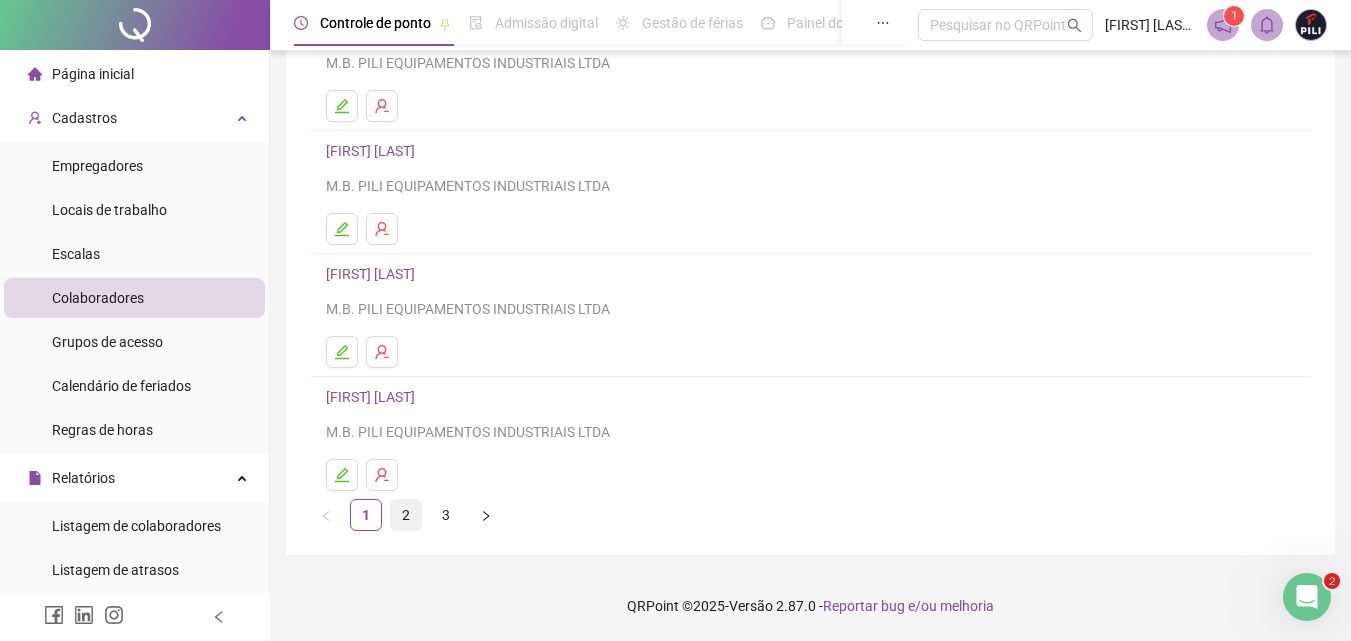 click on "2" at bounding box center (406, 515) 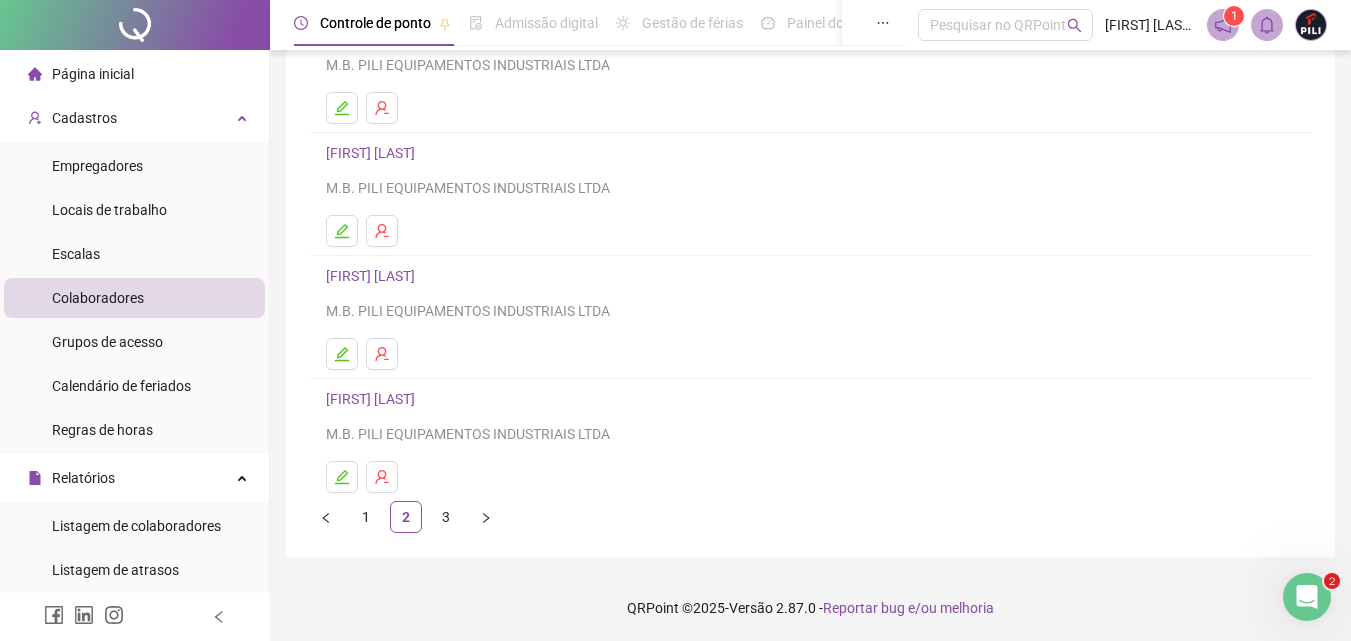 scroll, scrollTop: 326, scrollLeft: 0, axis: vertical 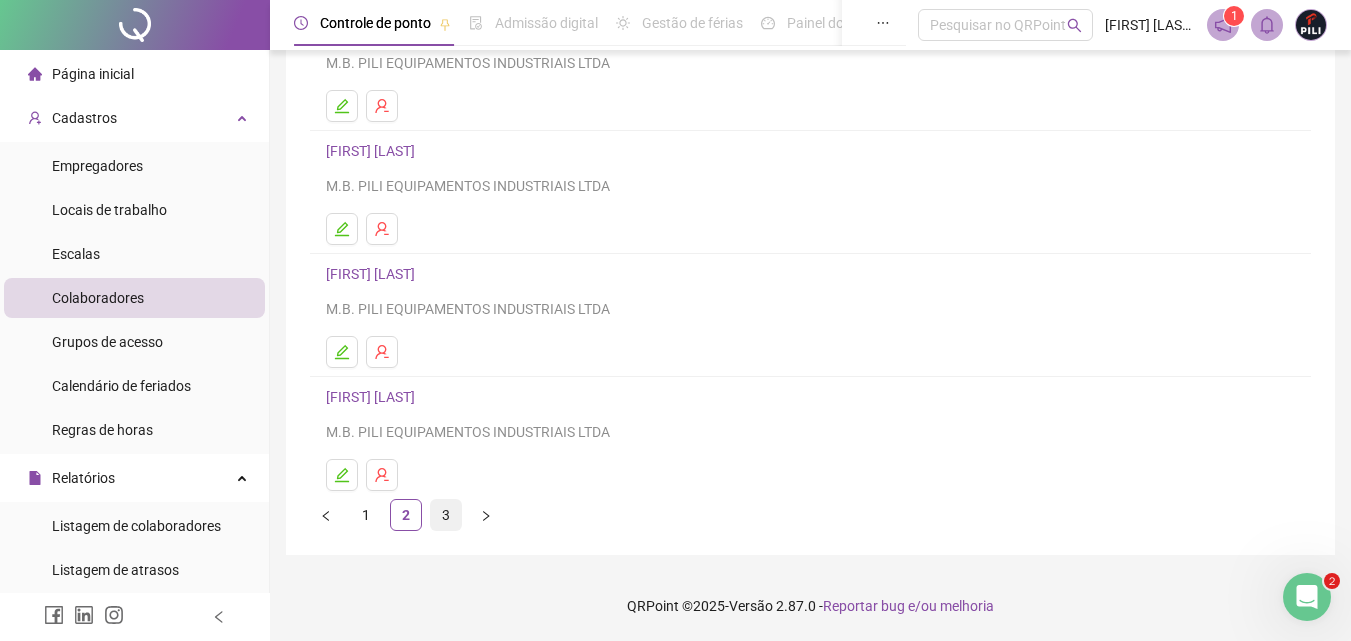 click on "3" at bounding box center [446, 515] 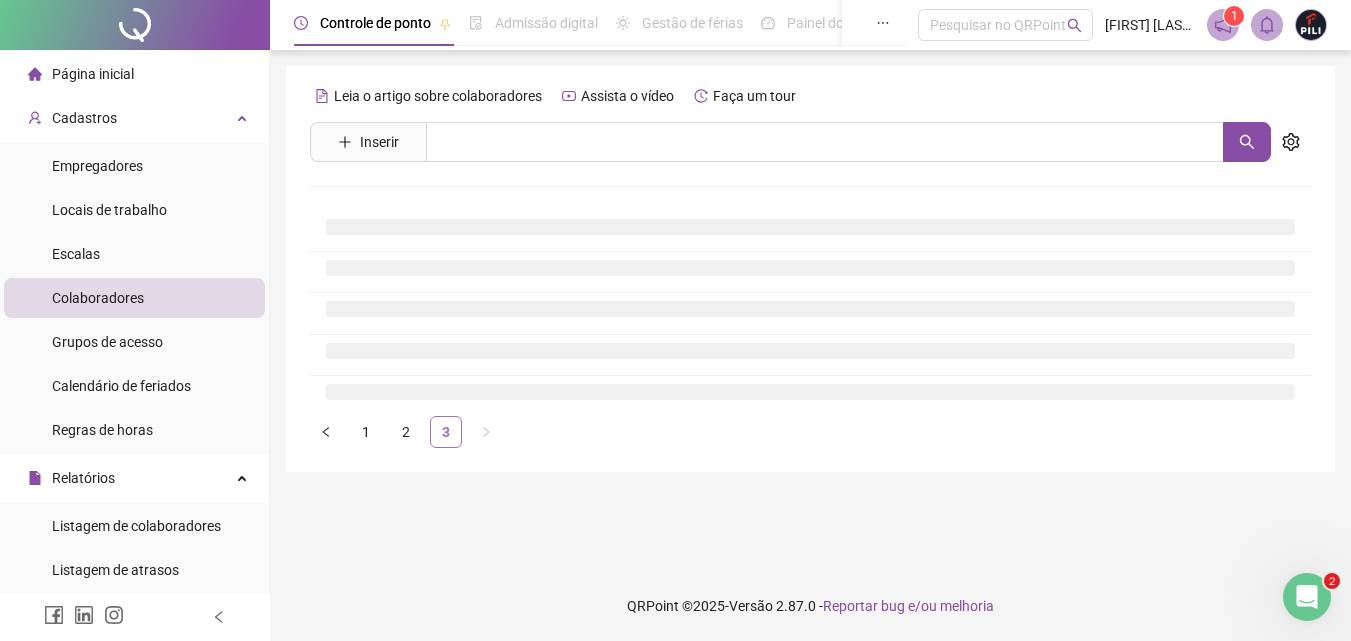 scroll, scrollTop: 0, scrollLeft: 0, axis: both 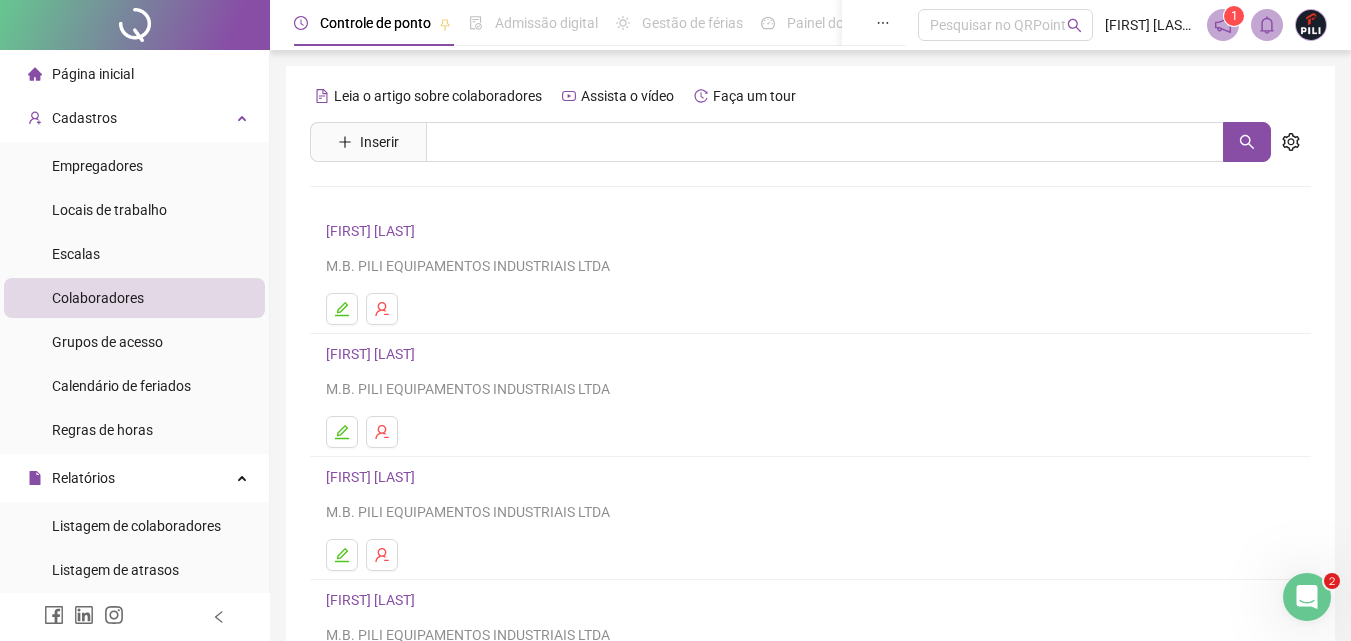 click on "[FIRST] [LAST]" at bounding box center (373, 354) 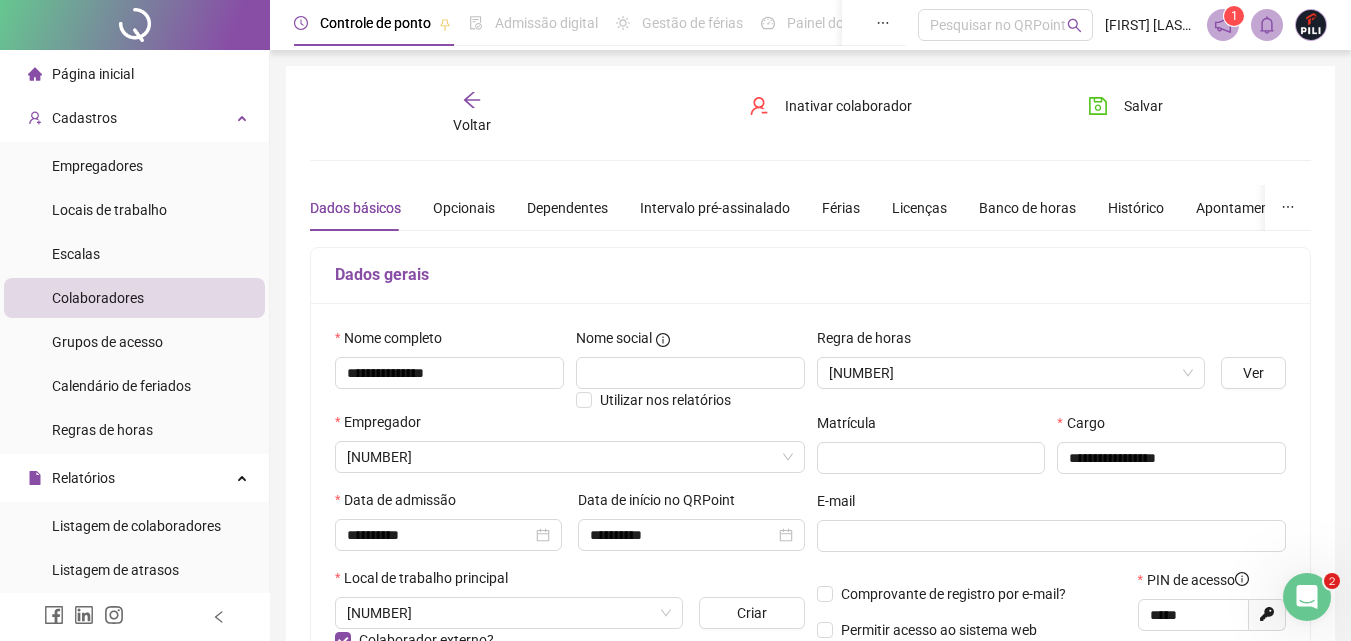 type on "**********" 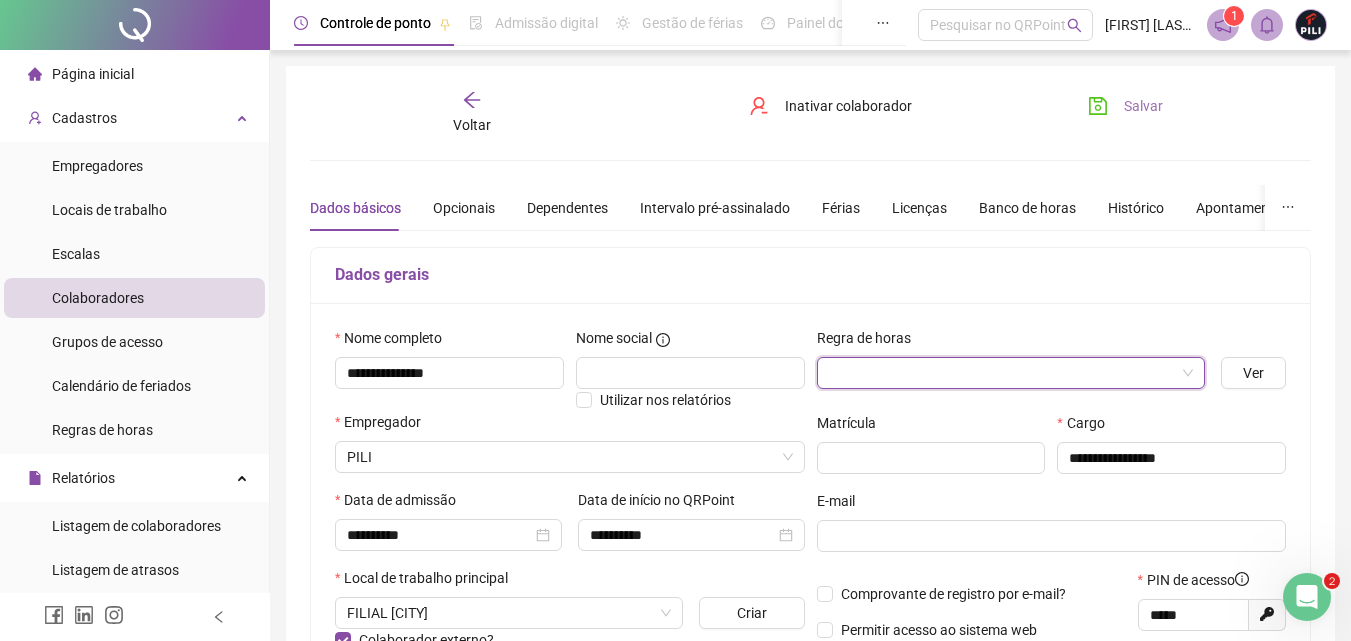 click on "Salvar" at bounding box center (1143, 106) 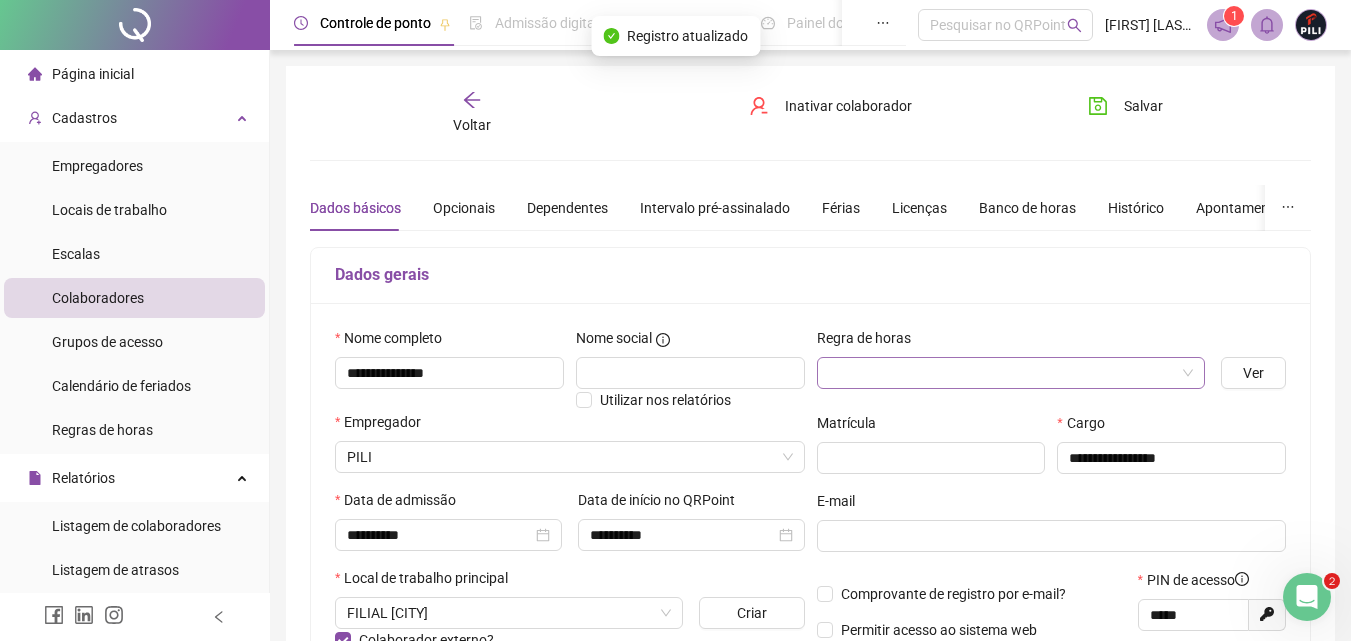click 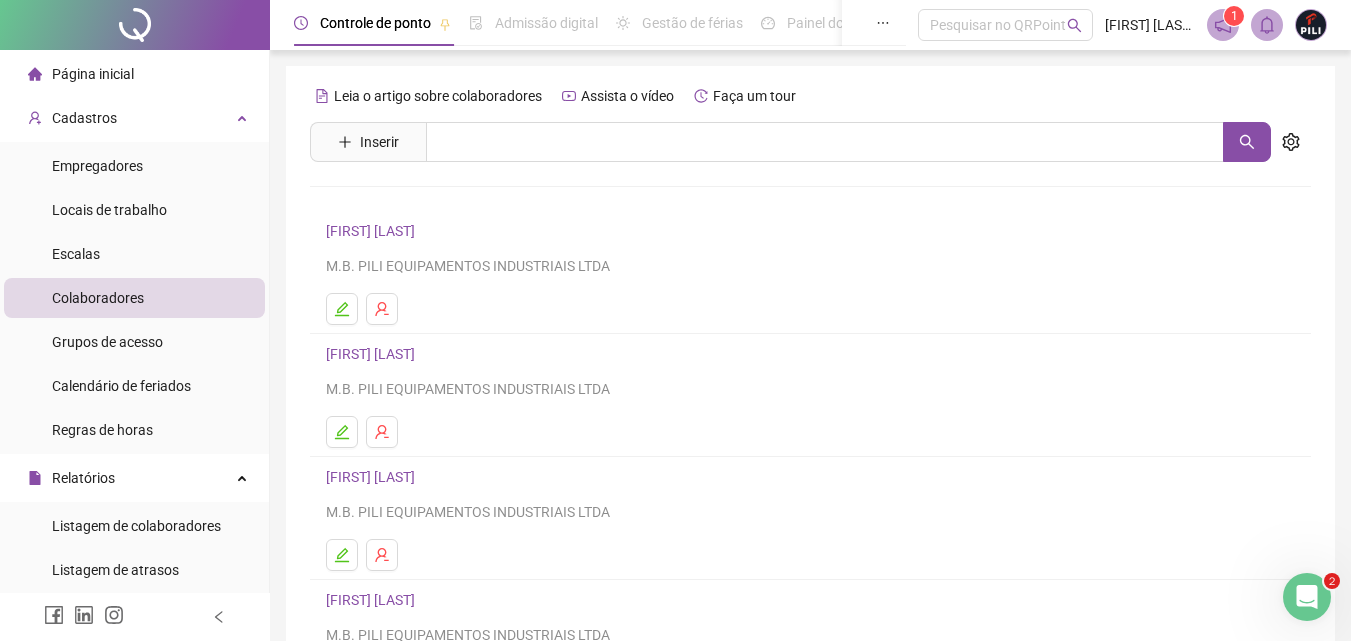 click on "[FIRST] [LAST]" at bounding box center (373, 231) 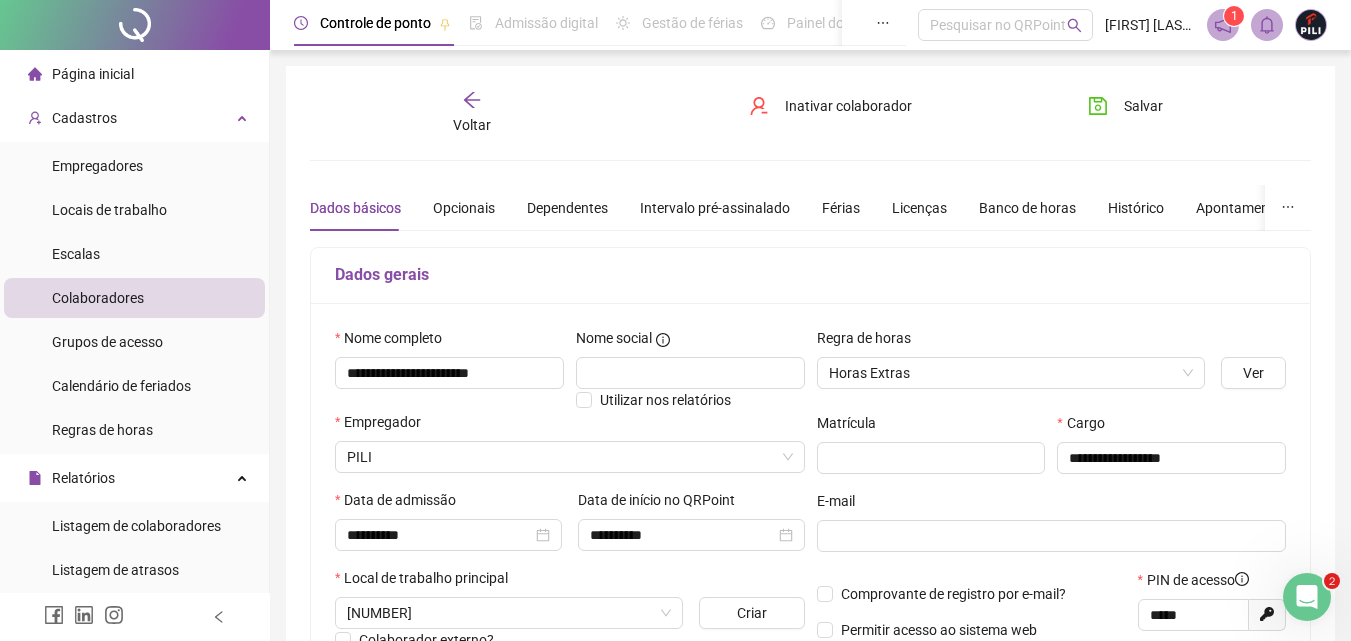 type on "**********" 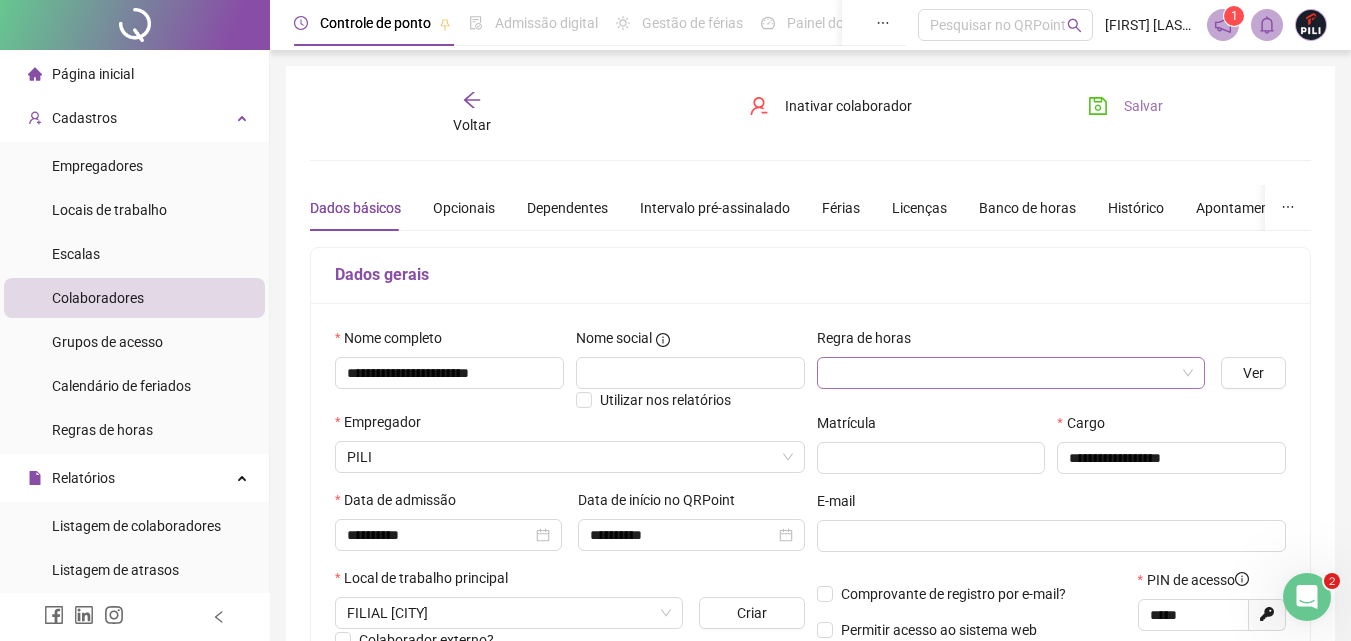 click on "Salvar" at bounding box center [1143, 106] 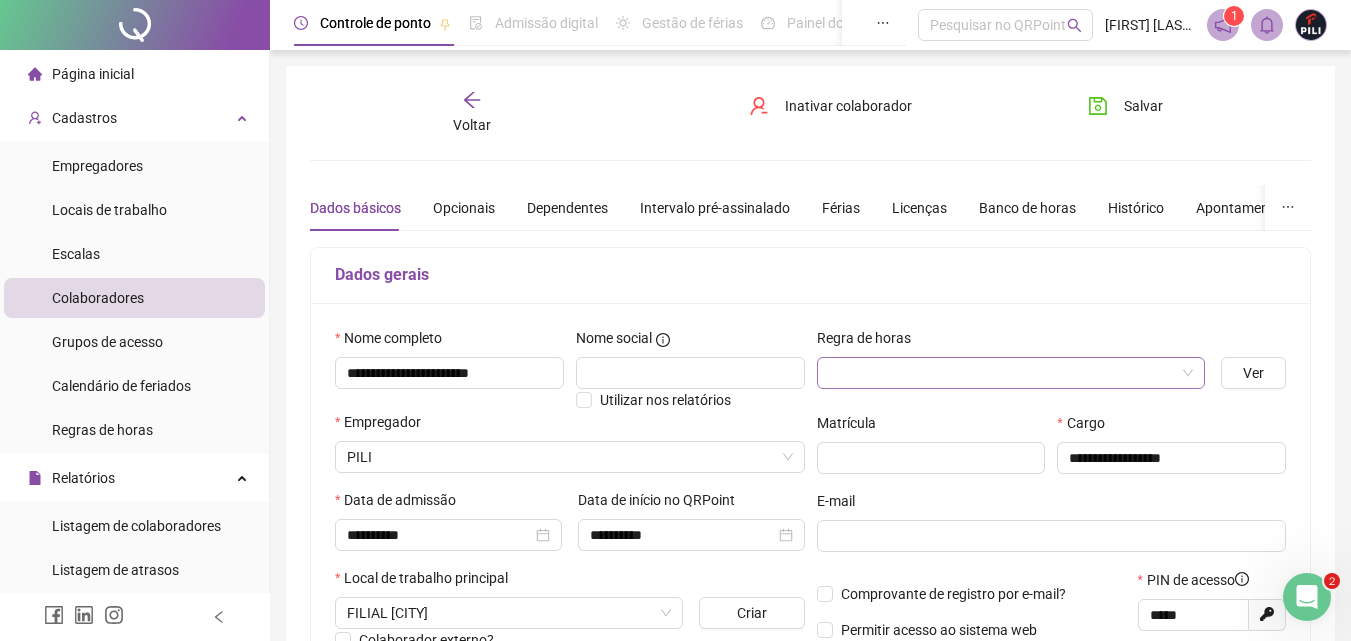 click on "Voltar" at bounding box center (472, 125) 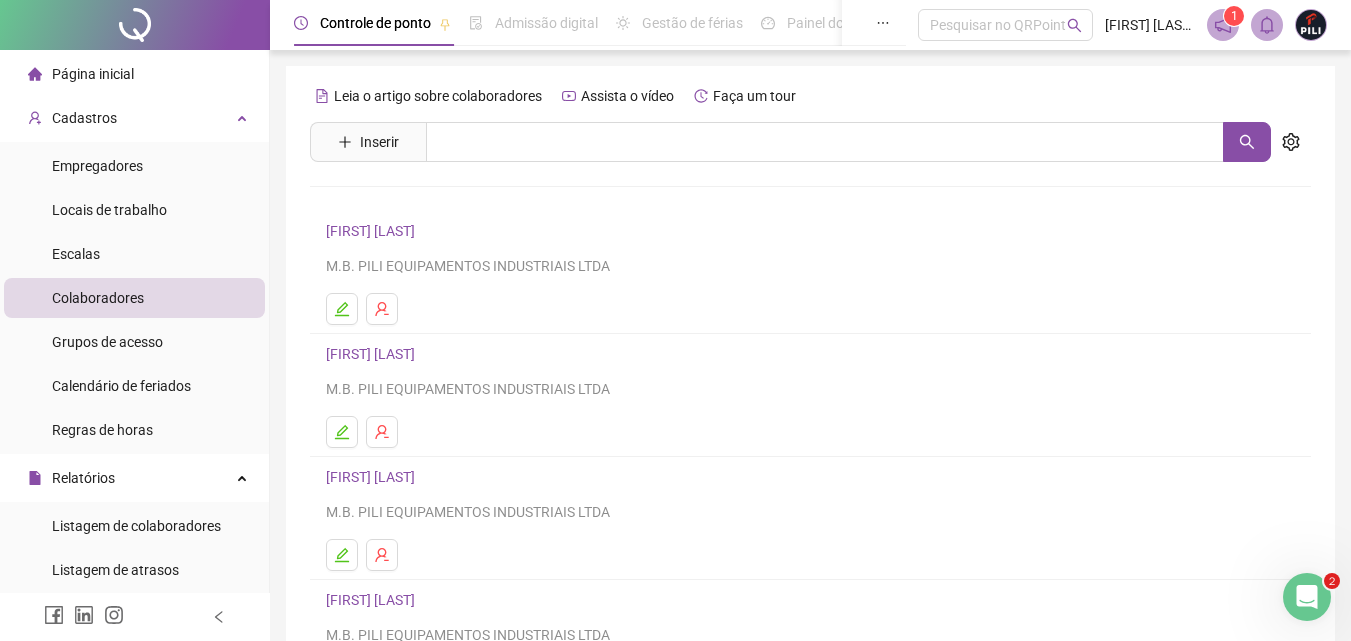 scroll, scrollTop: 203, scrollLeft: 0, axis: vertical 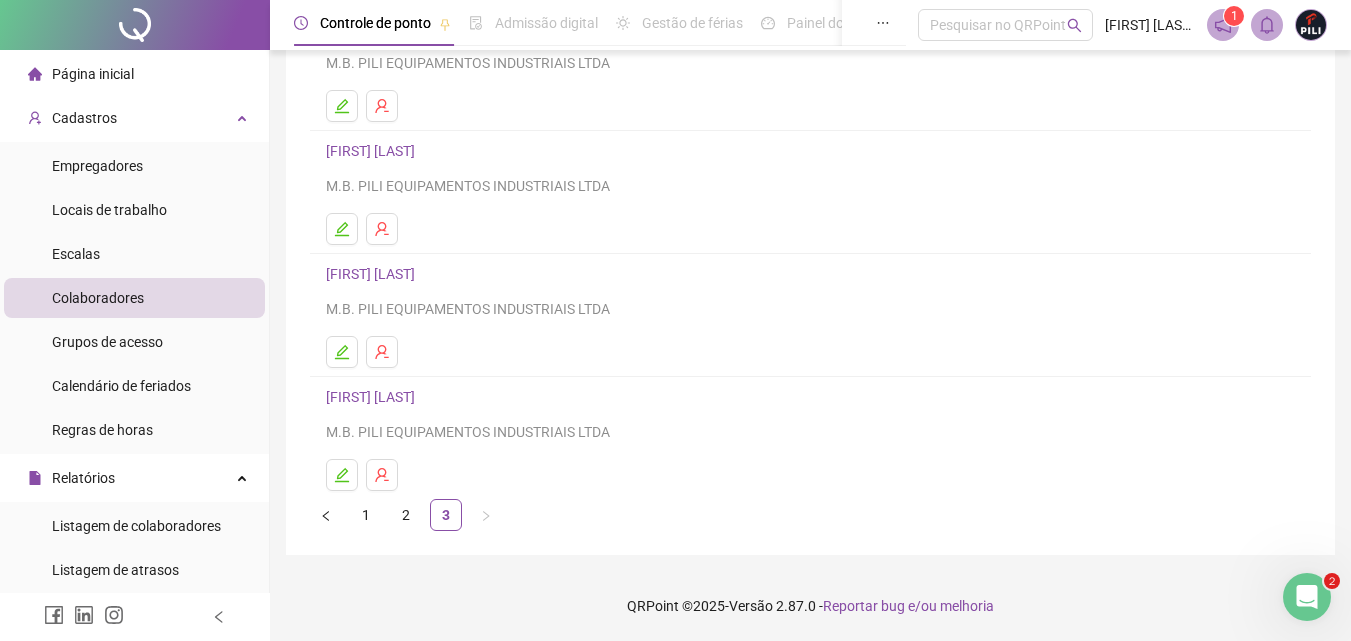 click on "[FIRST] [LAST]" at bounding box center [373, 274] 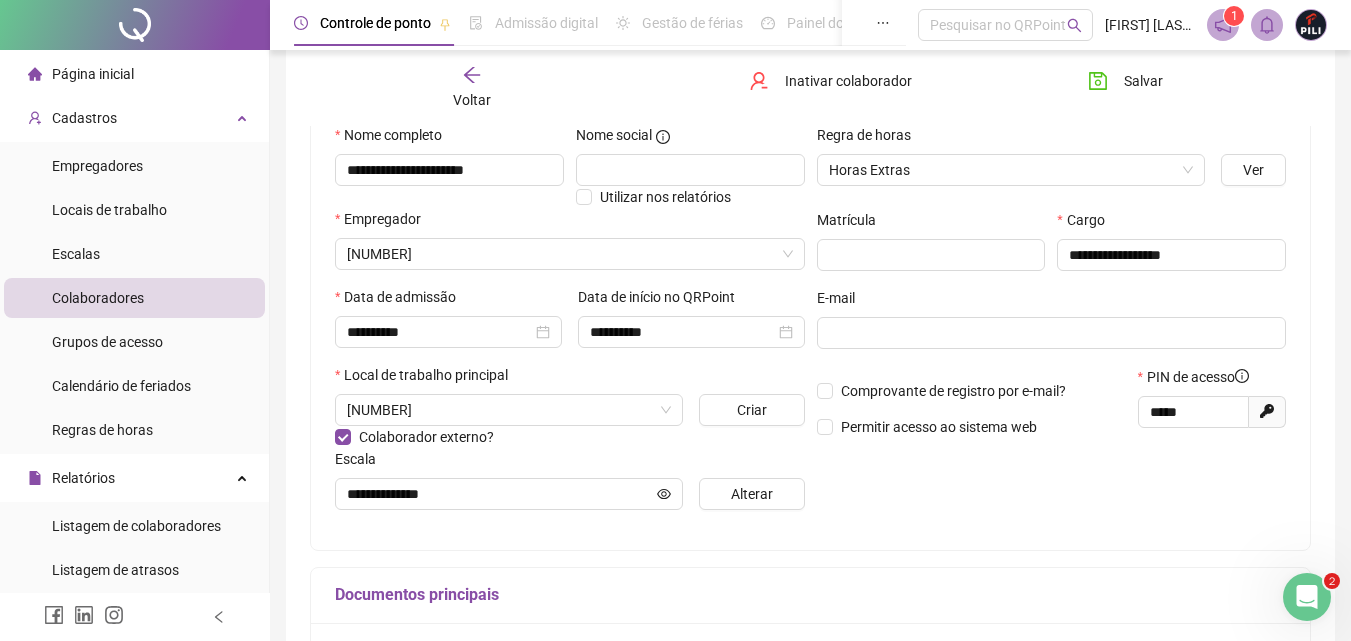 type on "**********" 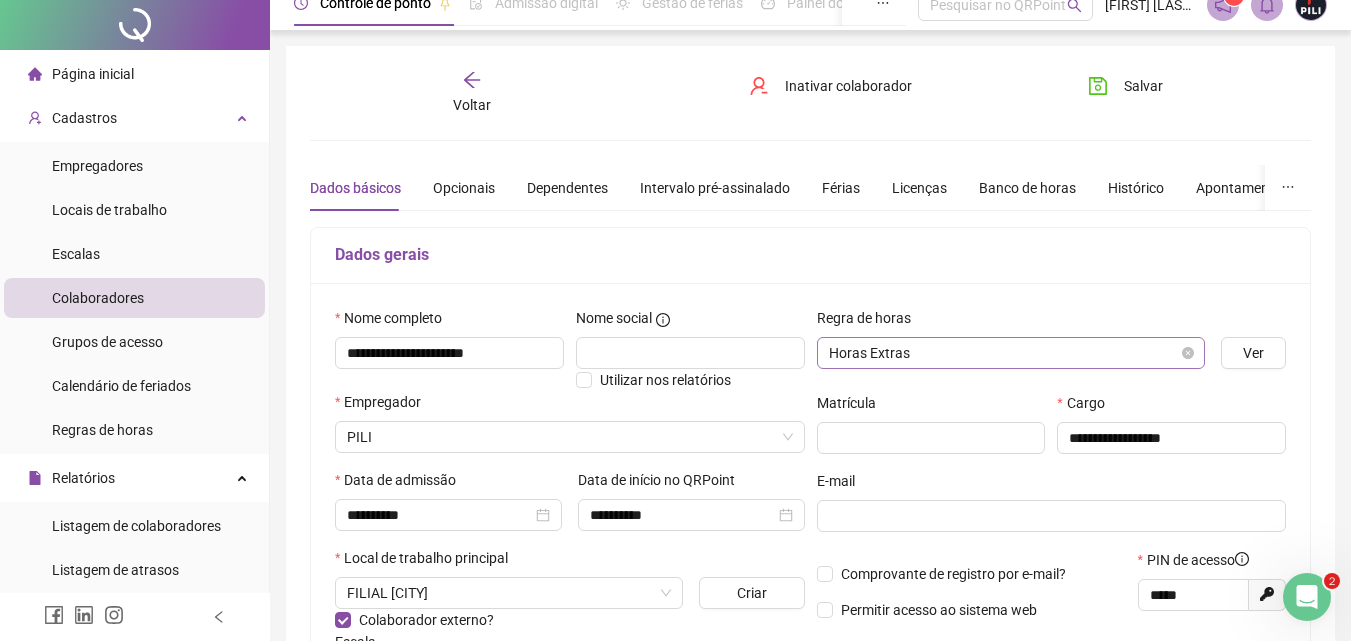 scroll, scrollTop: 0, scrollLeft: 0, axis: both 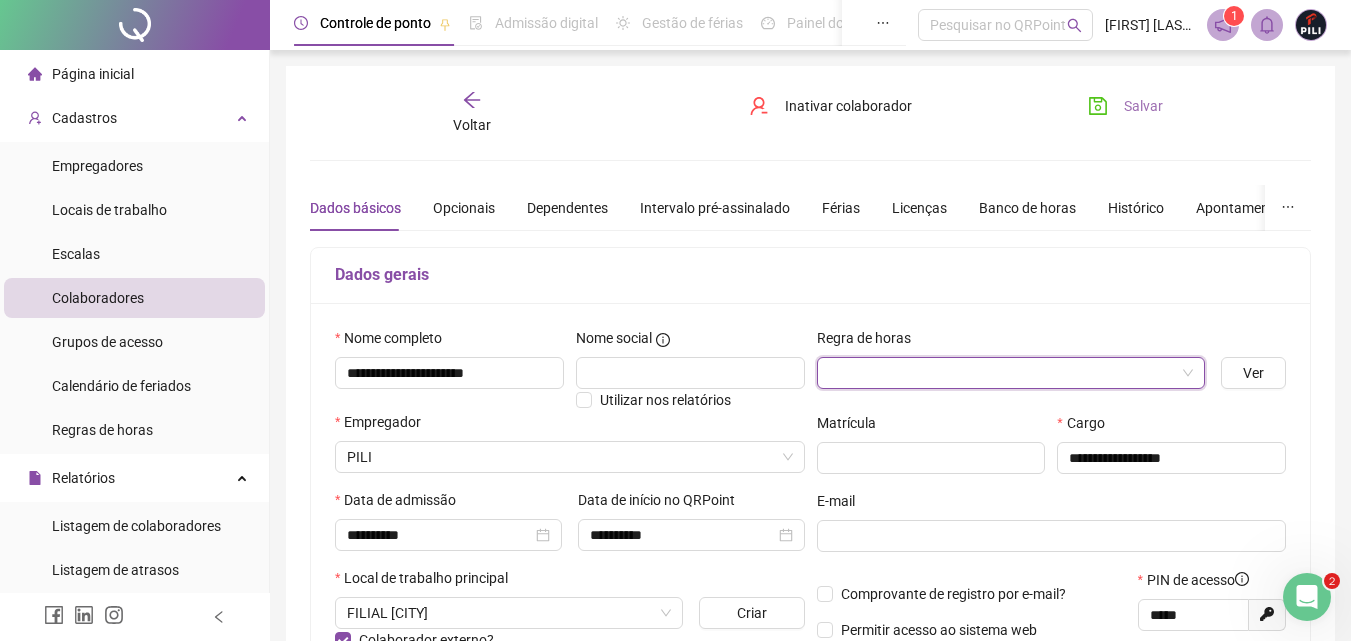 click on "Salvar" at bounding box center (1143, 106) 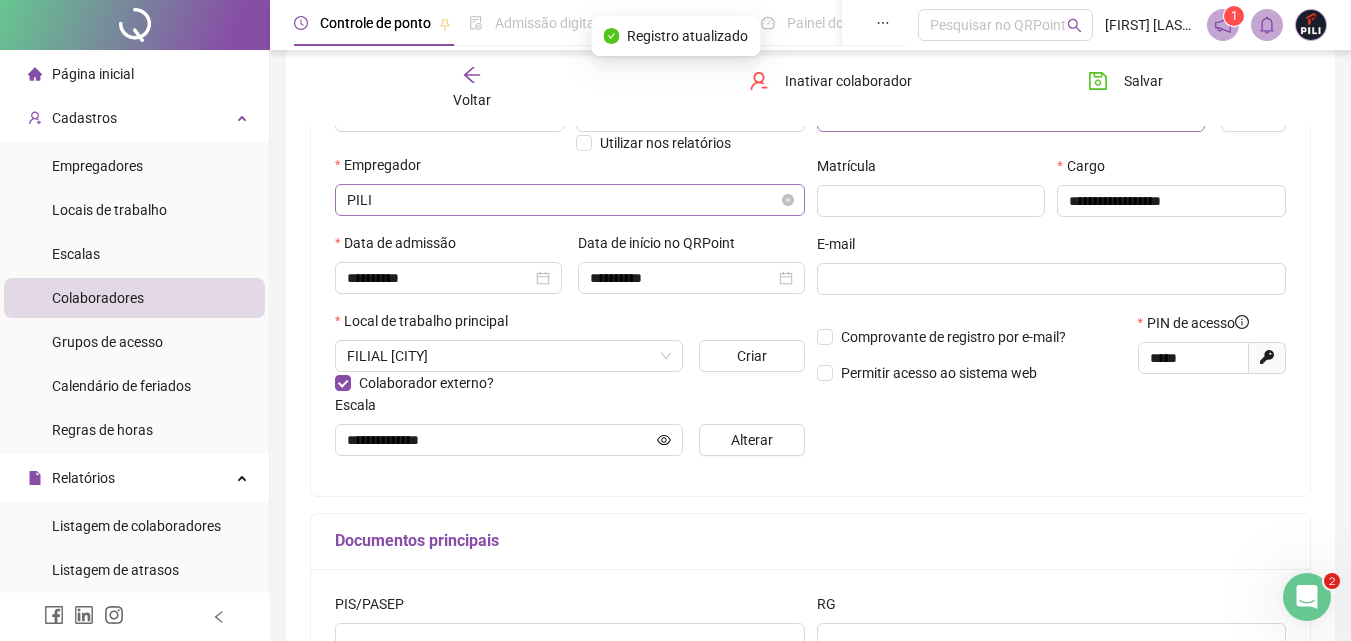 scroll, scrollTop: 300, scrollLeft: 0, axis: vertical 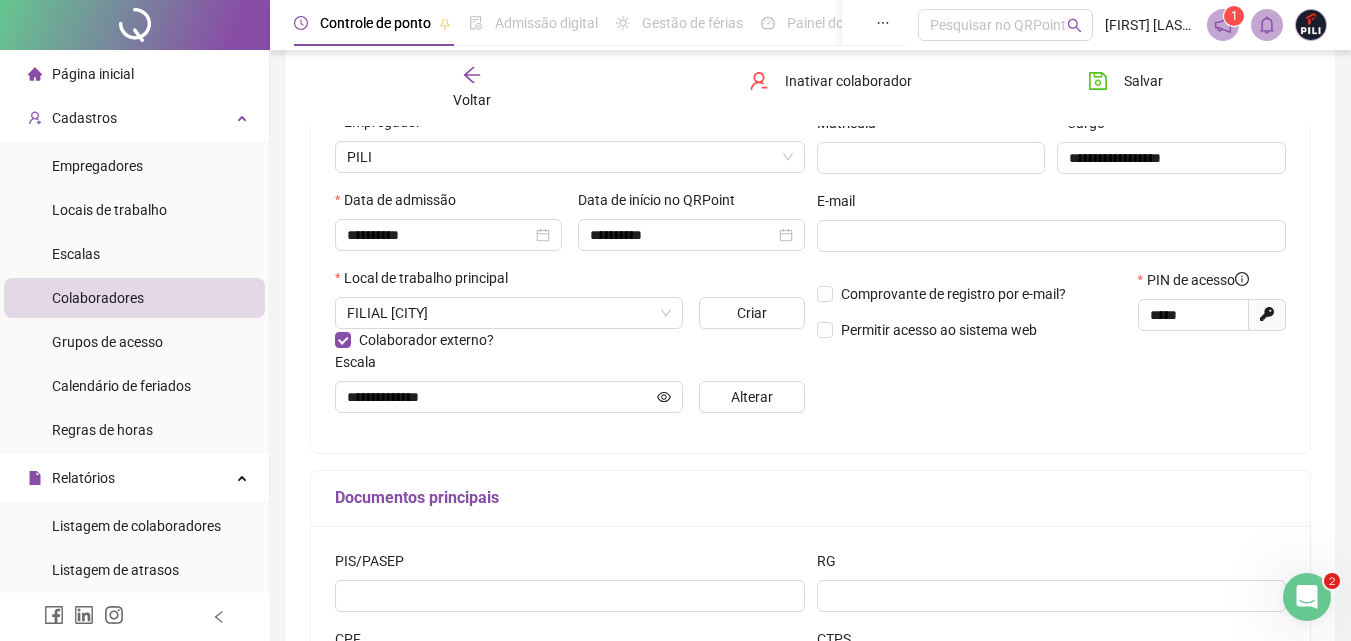 click on "Página inicial" at bounding box center (93, 74) 